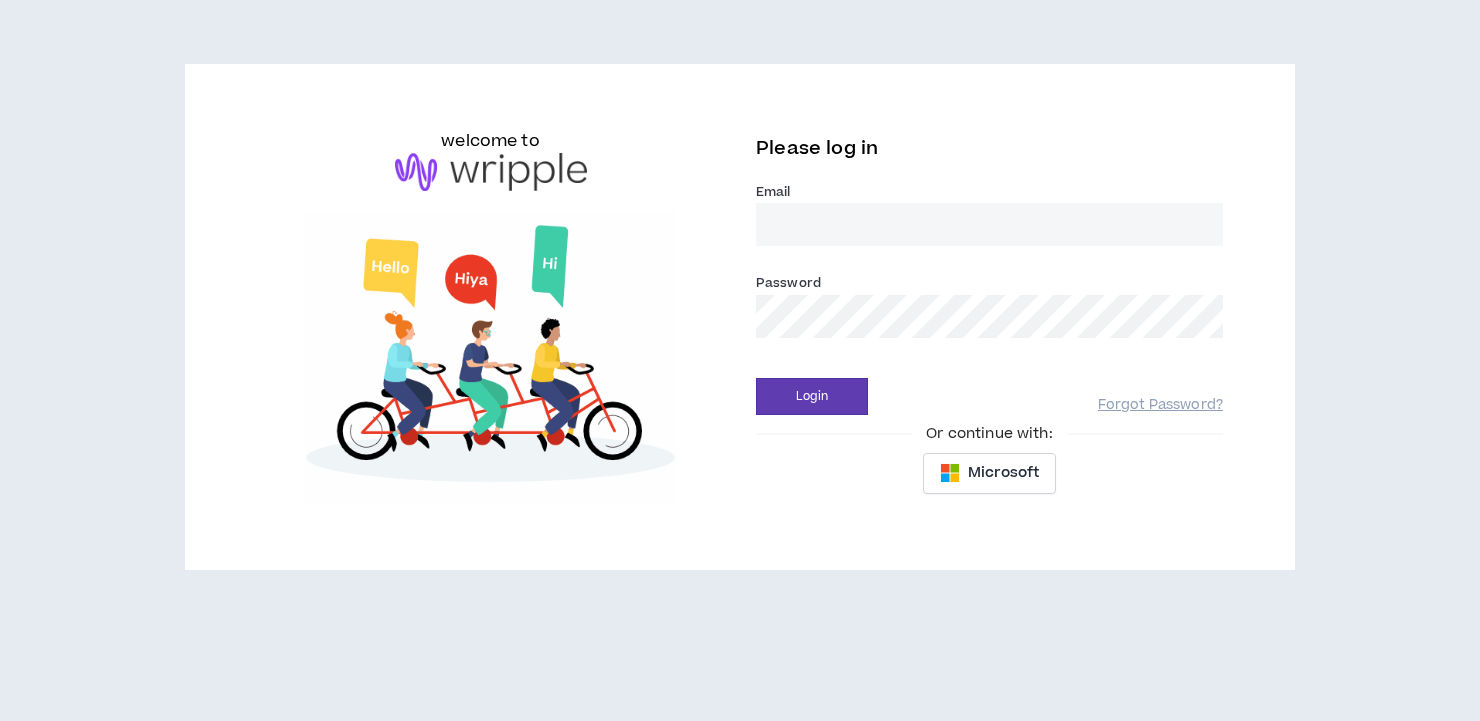 scroll, scrollTop: 0, scrollLeft: 0, axis: both 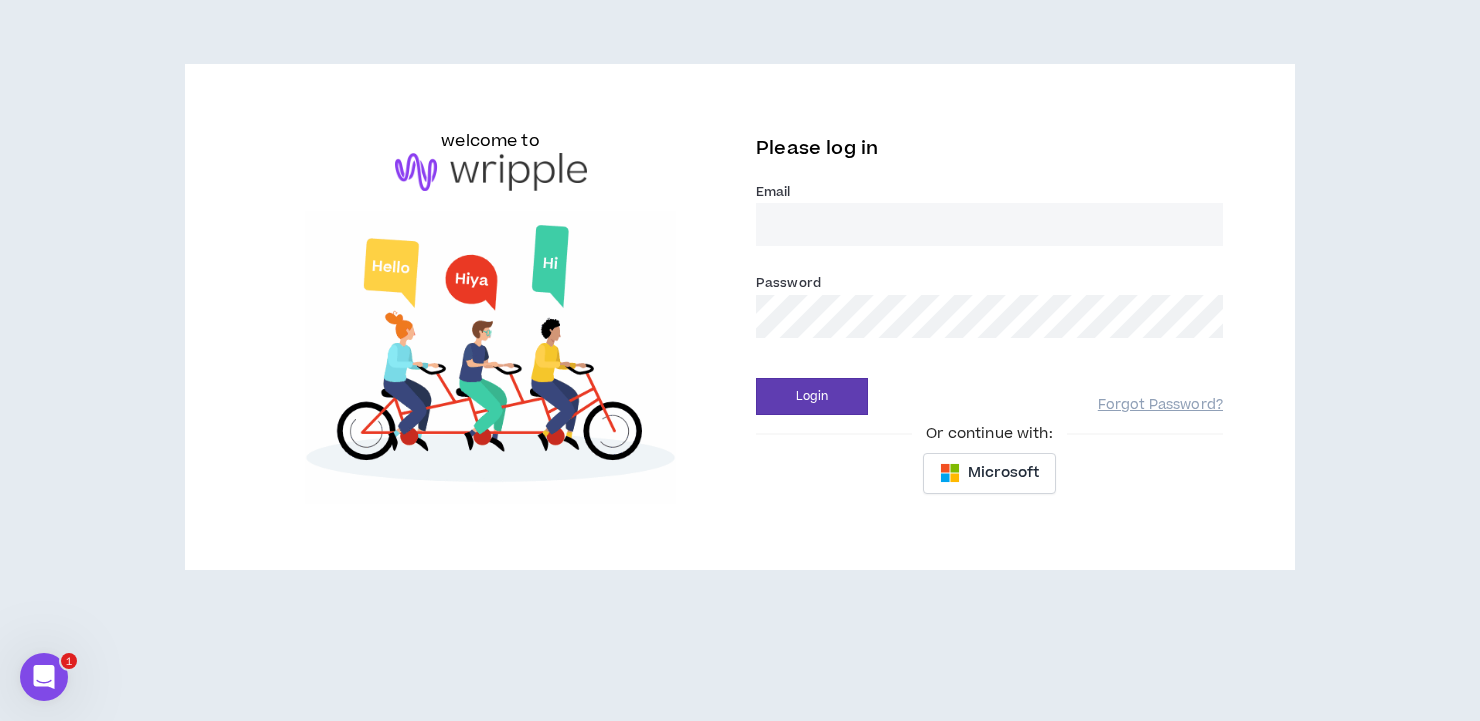 type on "gabriella@wripple.com" 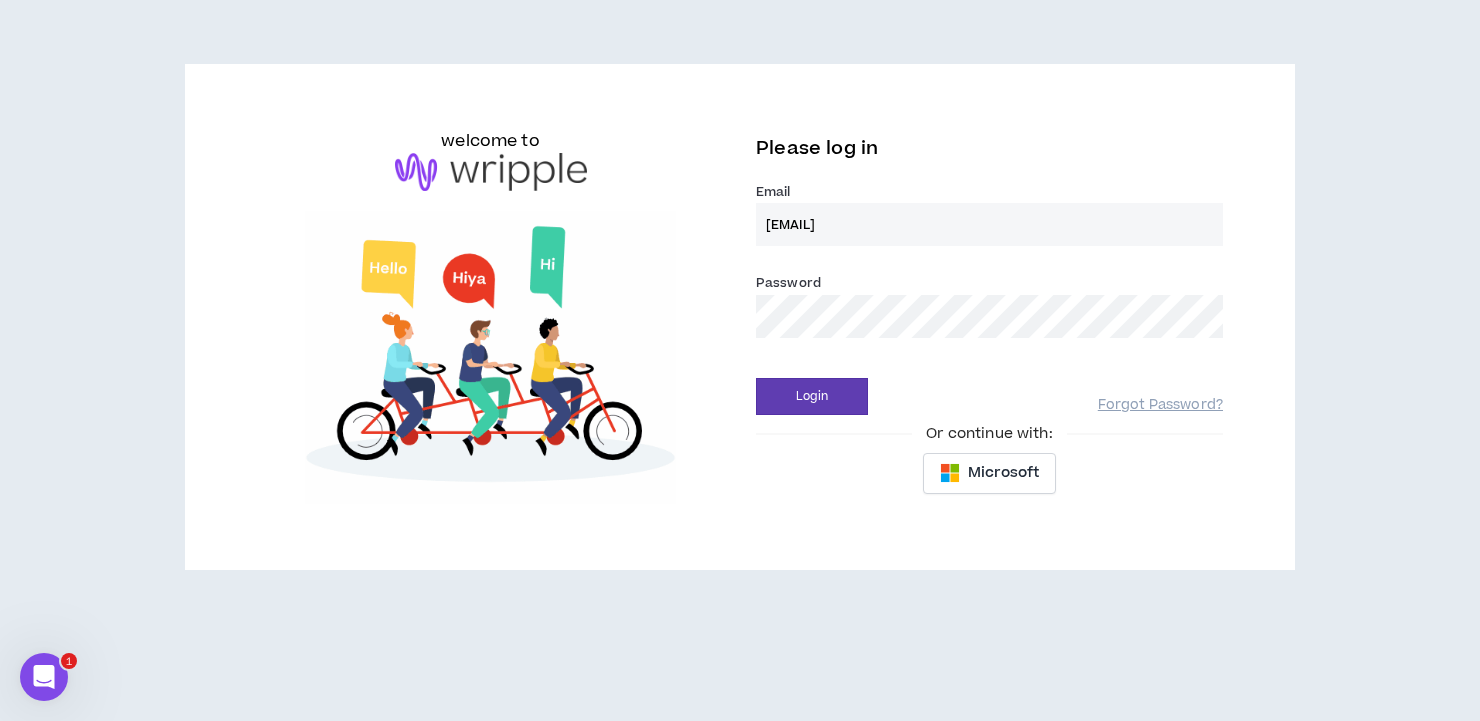 click on "Login" at bounding box center [812, 396] 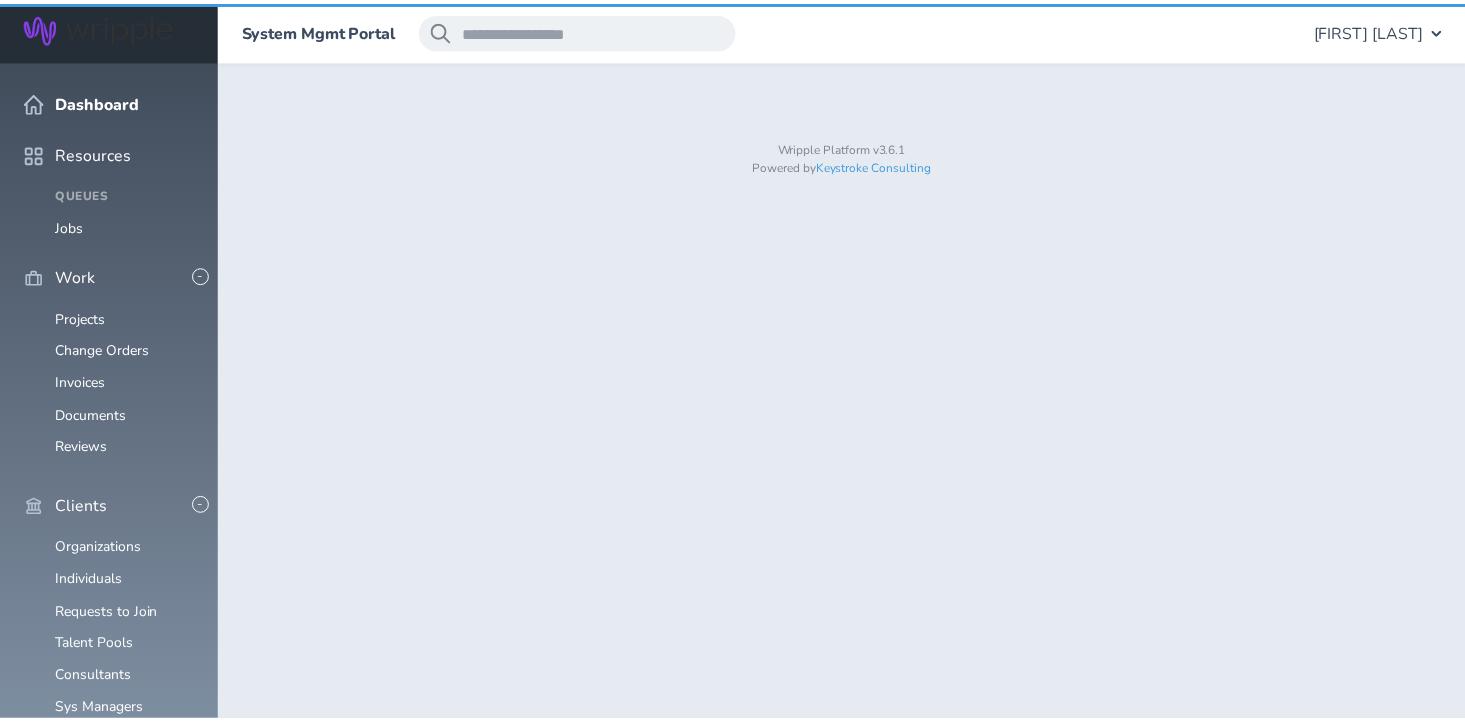 scroll, scrollTop: 0, scrollLeft: 0, axis: both 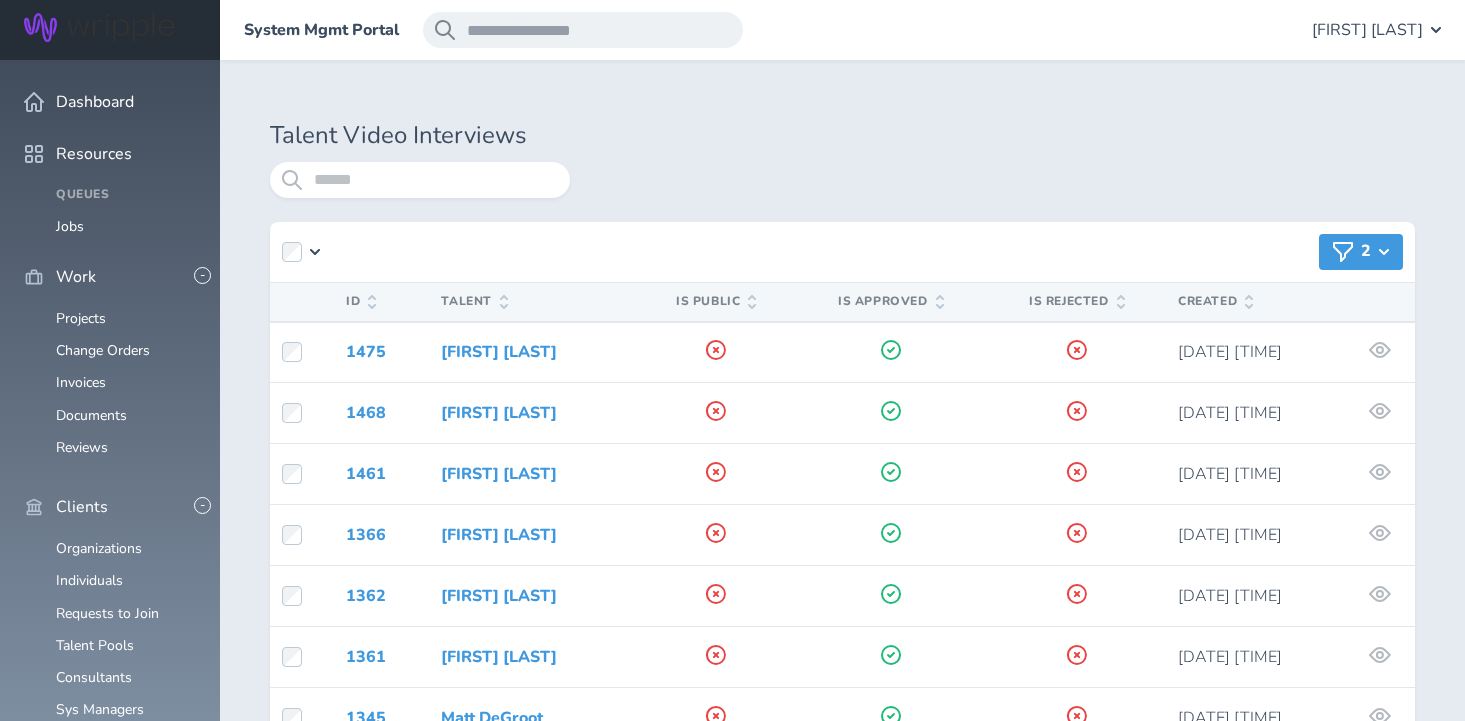 click on "2" at bounding box center (1361, 252) 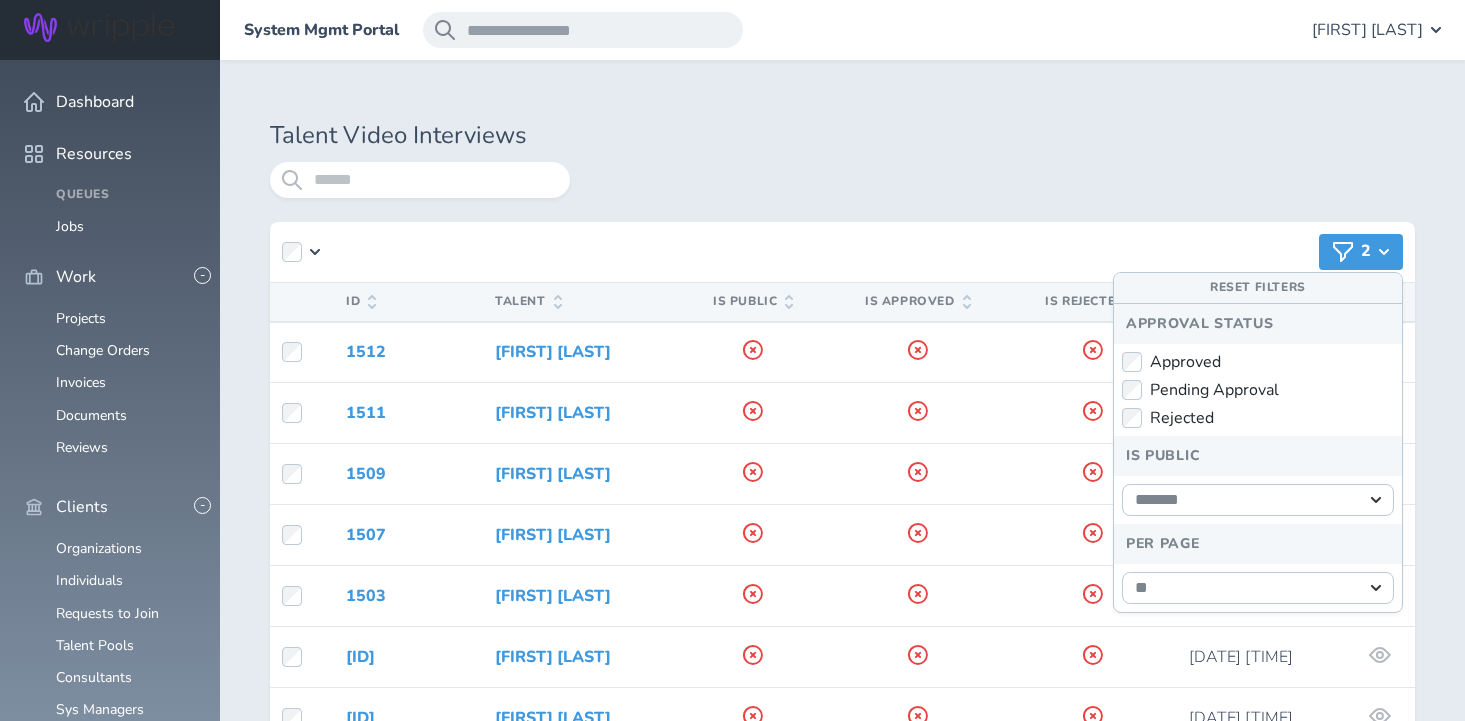 click on "** ** ***" at bounding box center (1258, 588) 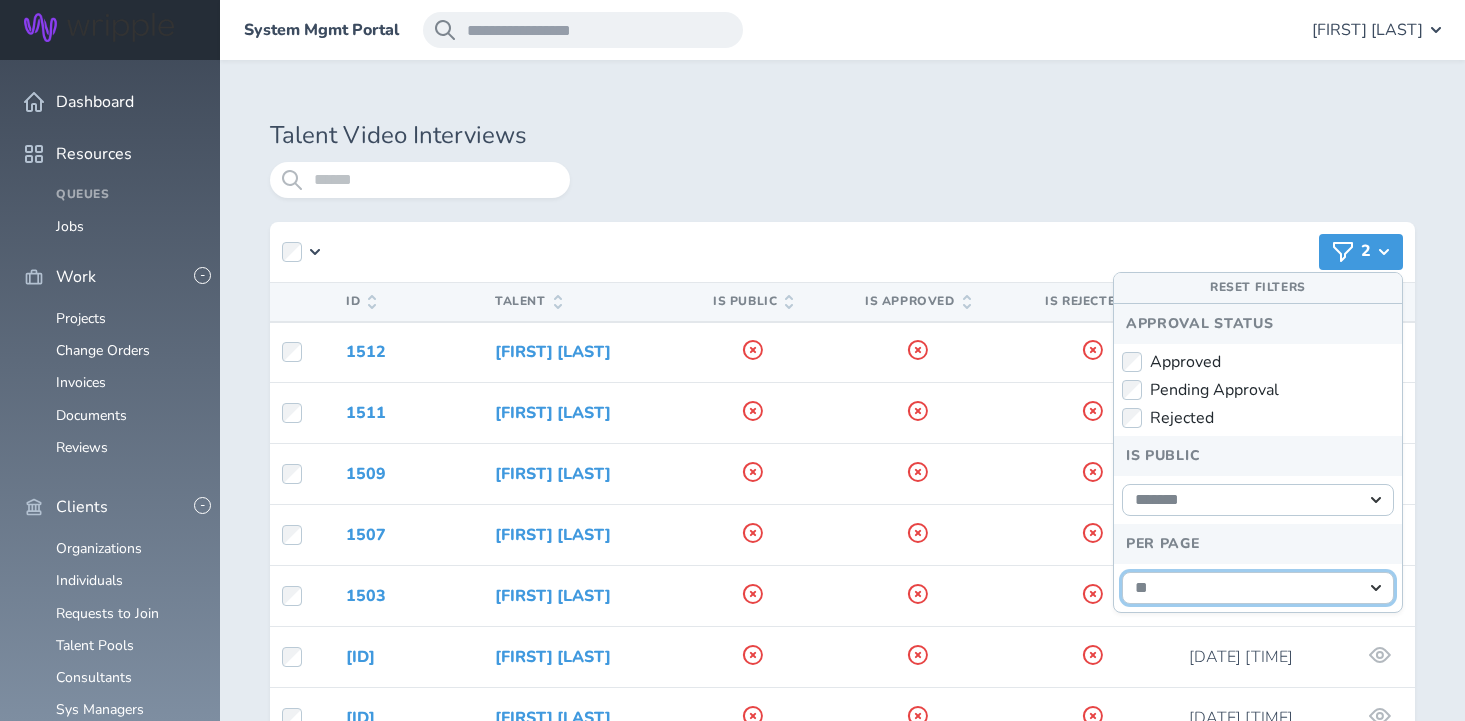 select on "***" 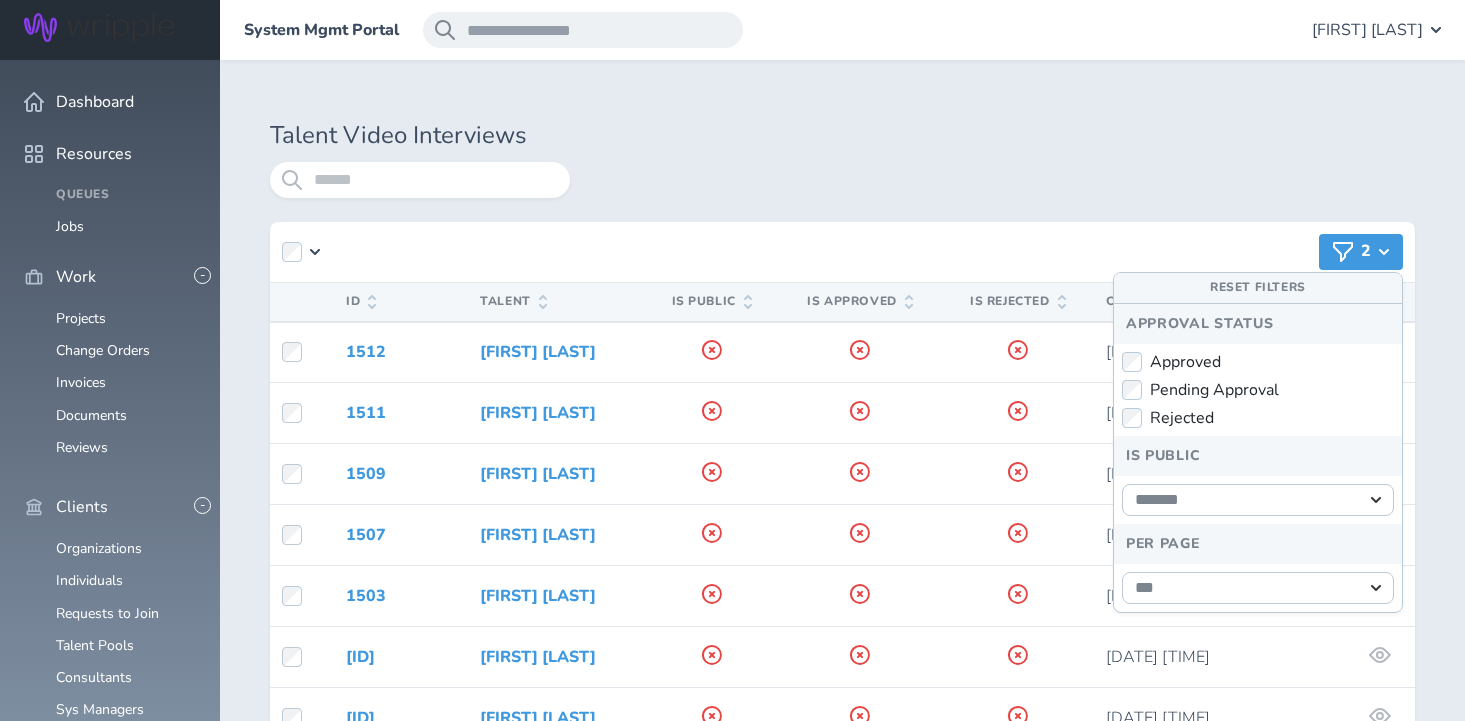 click on "Talent Video Interviews
2
ID
Talent
Is Public
Is Approved
Is Rejected
Created
1512
Adnan Ali
2025-08-04 2:43:38 AM
1511
Adnan Ali
2025-08-04 2:37:26 AM
1509
Adnan Ali
2025-08-04 2:30:16 AM
1507
Lilia Arroyo Flores
2025-07-30 5:08:43 PM
1503
Lilia Arroyo Flores
2025-07-30 4:52:47 PM
1502
Lilia Arroyo Flores
2025-07-30 4:51:06 PM
1496
Najmiddin Nurmuxamedov
2025-07-30 3:42:42 AM
1495
Najmiddin Nurmuxamedov
2025-07-30 3:41:41 AM
1494
Najmiddin Nurmuxamedov
2025-07-30 3:40:53 AM" at bounding box center [842, 3293] 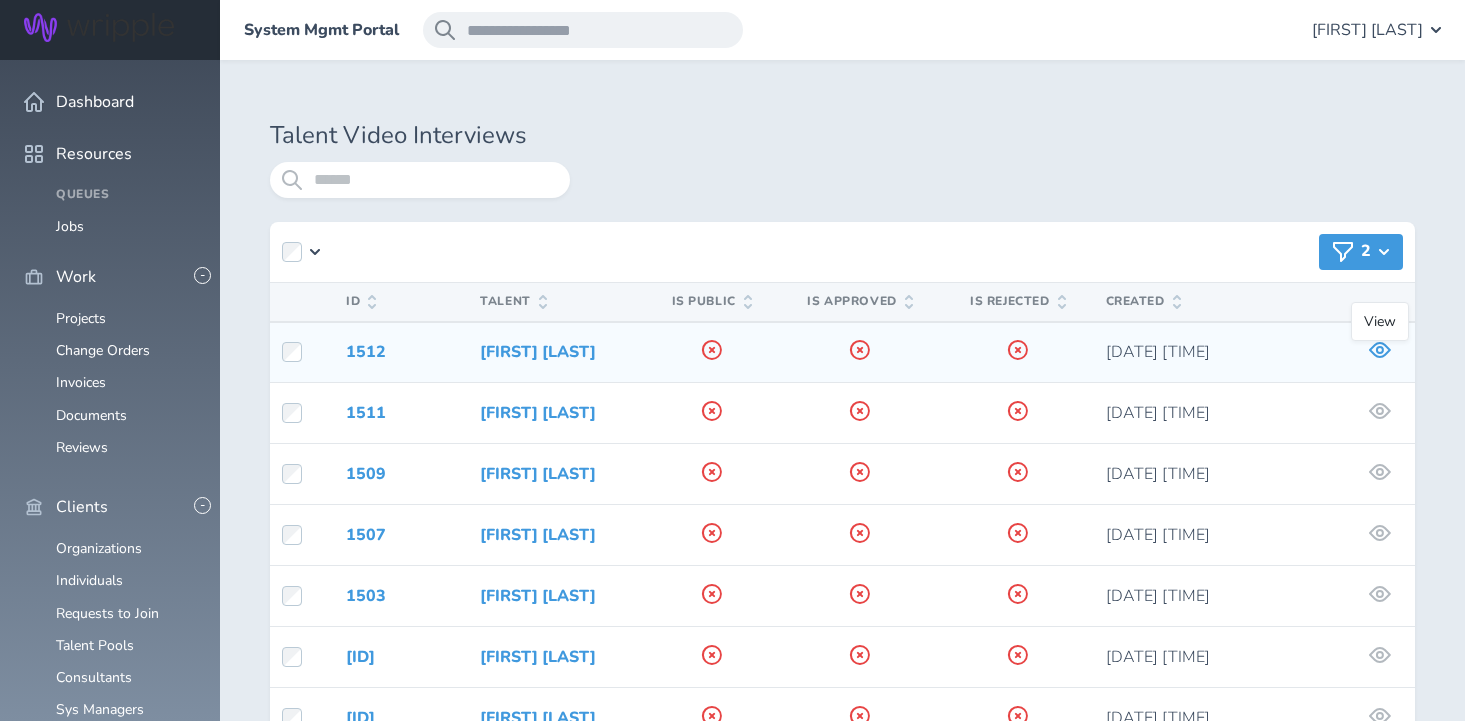 click 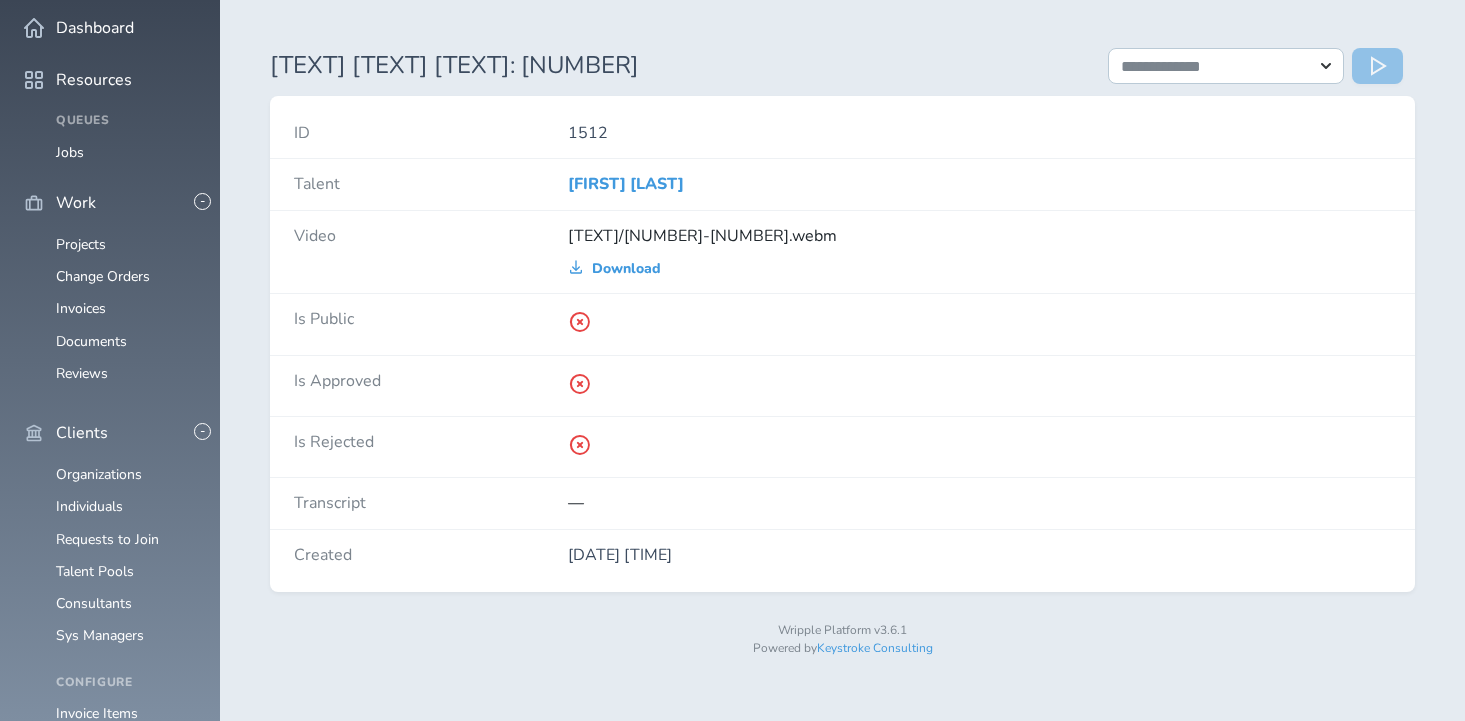 scroll, scrollTop: 0, scrollLeft: 0, axis: both 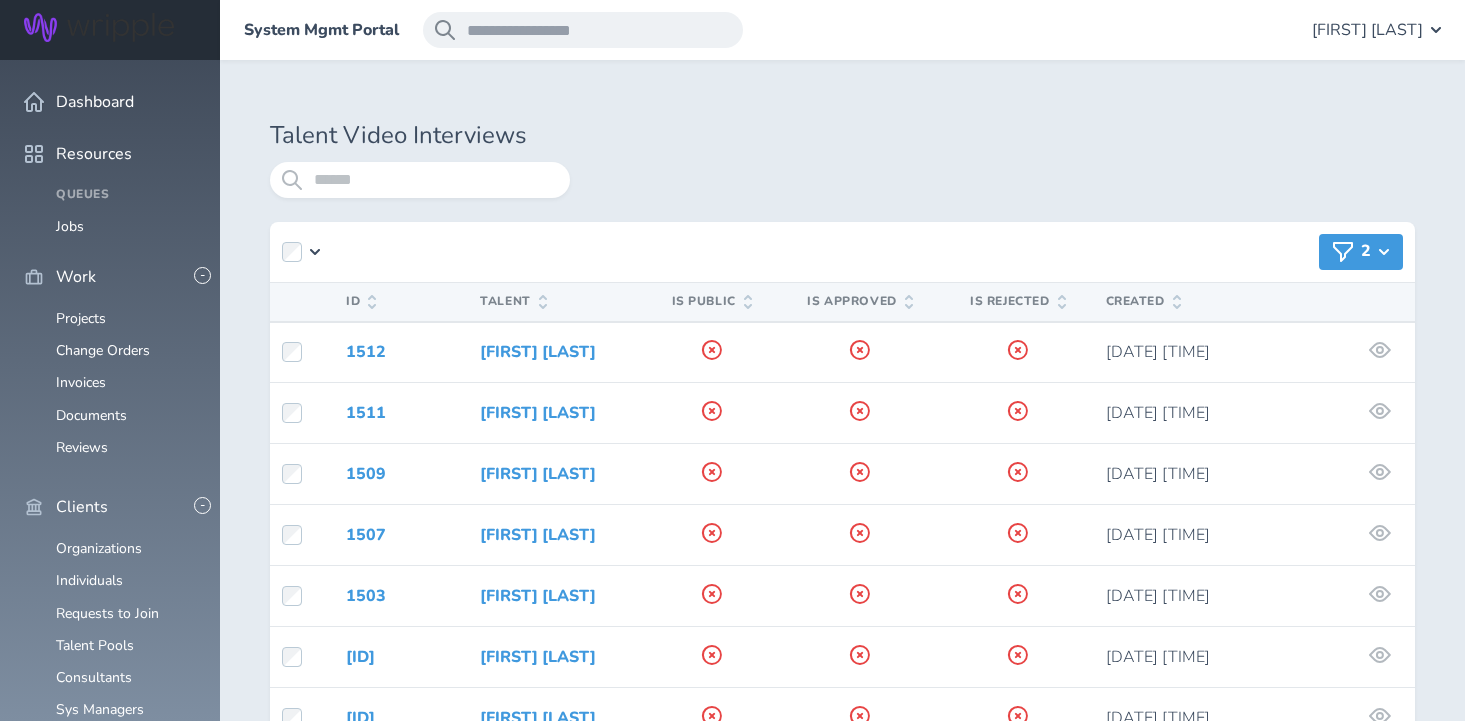 click 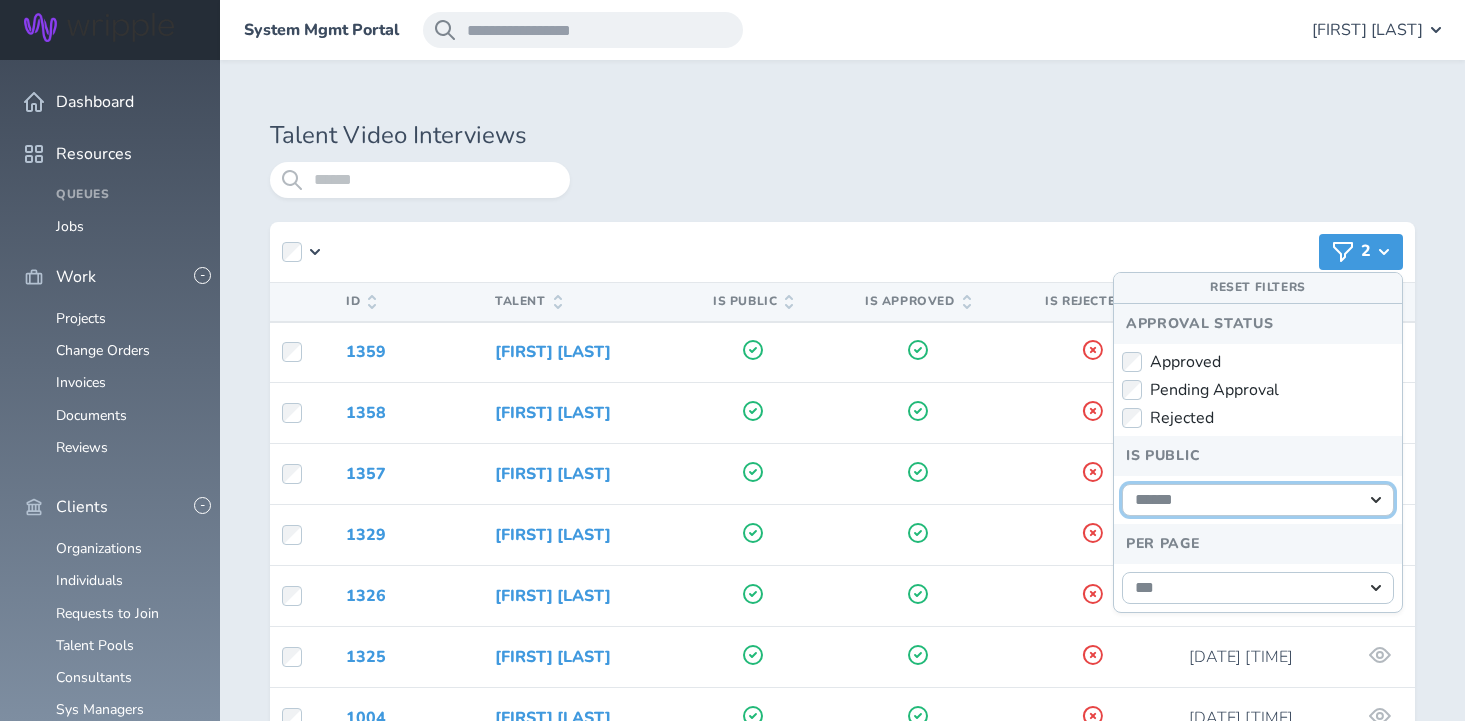 select on "*******" 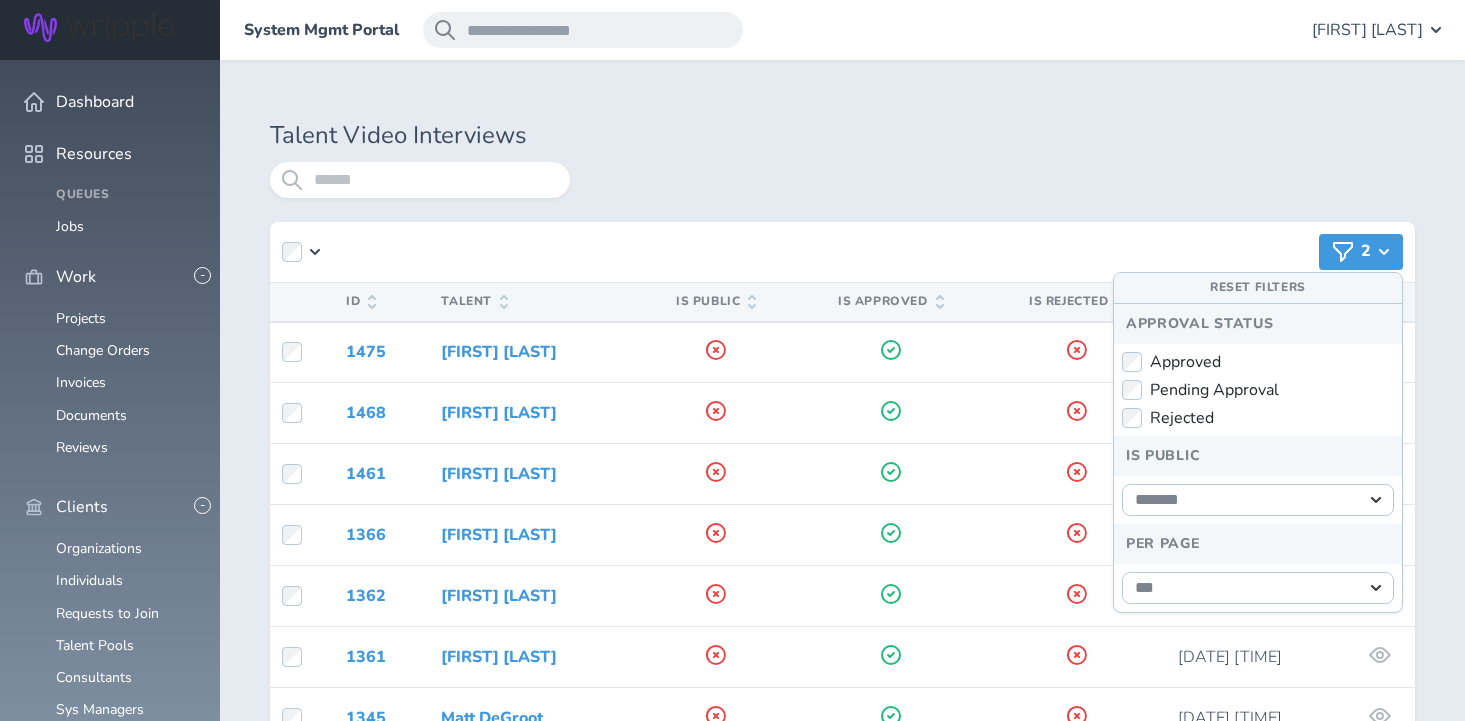 click on "Talent Video Interviews
2
ID
Talent
Is Public
Is Approved
Is Rejected
Created
1475
Danielle Kreger
2025-07-28 5:36:43 PM
1468
Danielle Kreger
2025-07-28 5:26:44 PM
1461
Danielle Kreger
2025-07-28 5:19:24 PM
1366
Nick Torontali
2025-07-15 4:55:04 PM
1362
Nick Torontali
2025-07-15 4:47:53 PM
1361
Nick Torontali
2025-07-15 4:45:41 PM
1345
Matt DeGroot
2025-07-10 12:16:54 PM
1338
Matt DeGroot
2025-07-10 11:39:03 AM
1335
Matt DeGroot
2025-07-10 11:28:37 AM
1321" at bounding box center (842, 3293) 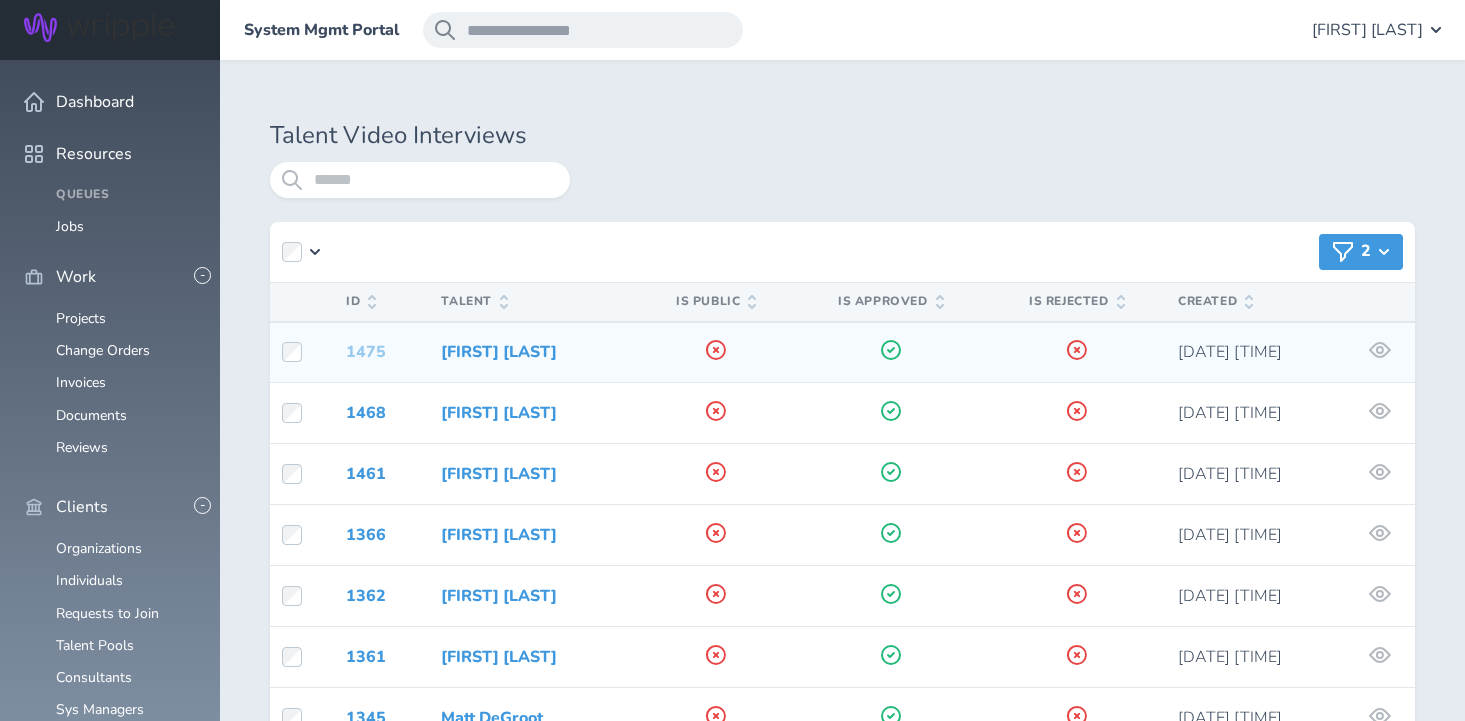 click on "1475" at bounding box center [366, 352] 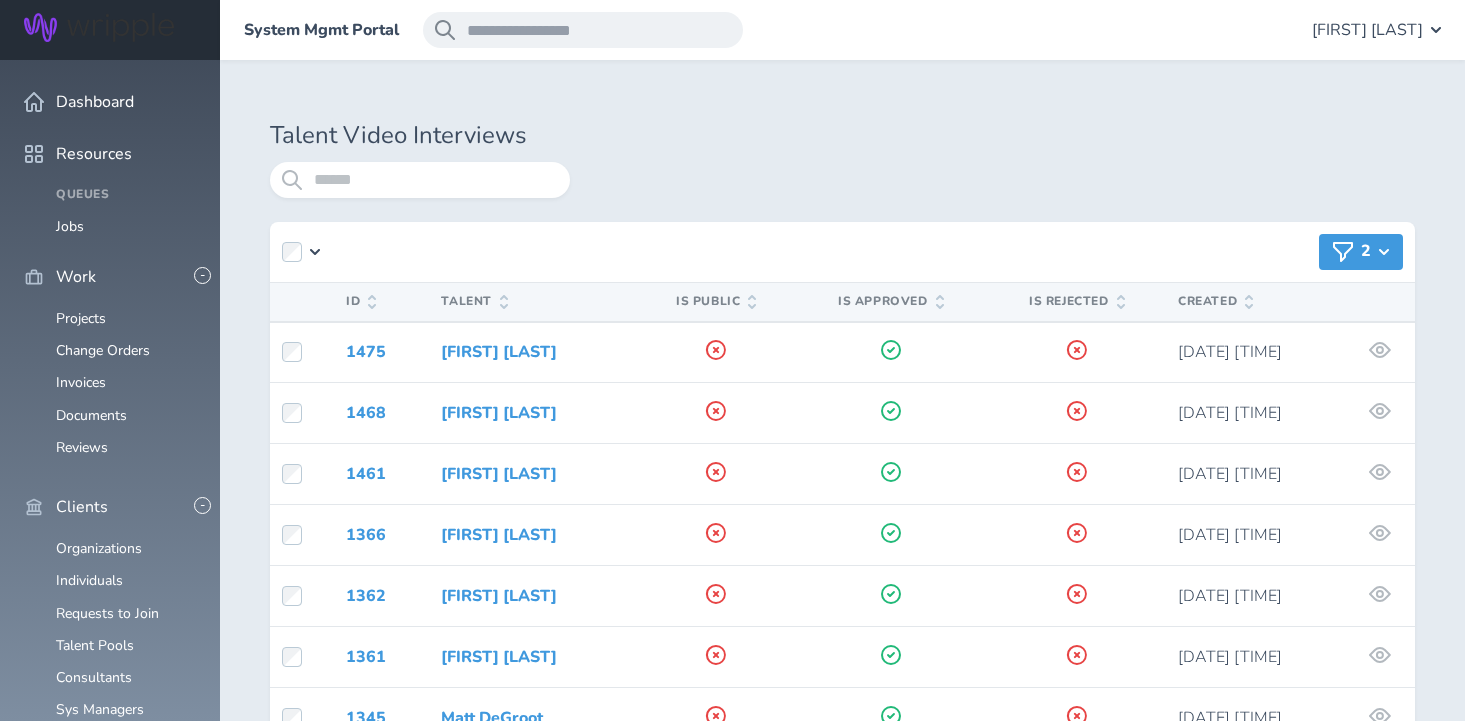 click on "2" at bounding box center (1361, 252) 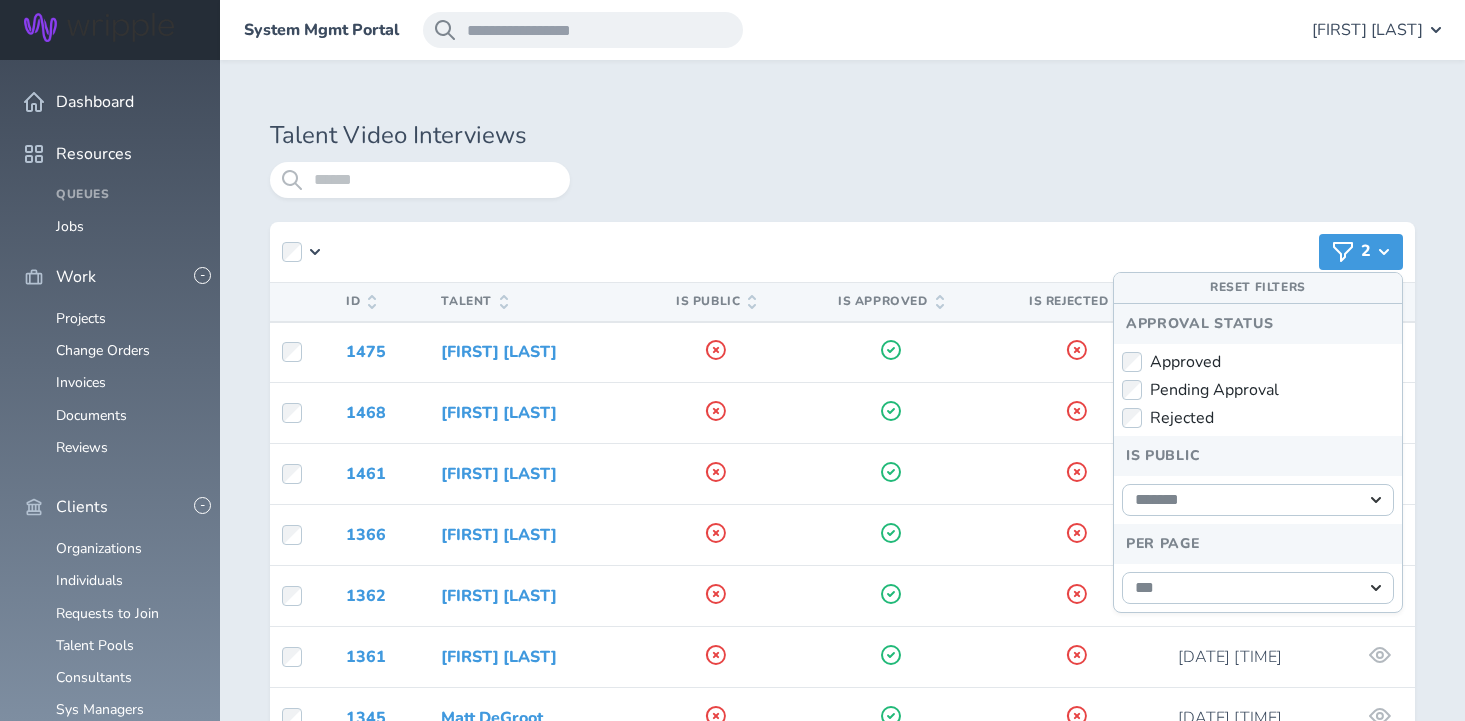 click on "Approval Status
Approved
Pending Approval
Rejected" at bounding box center [1258, 366] 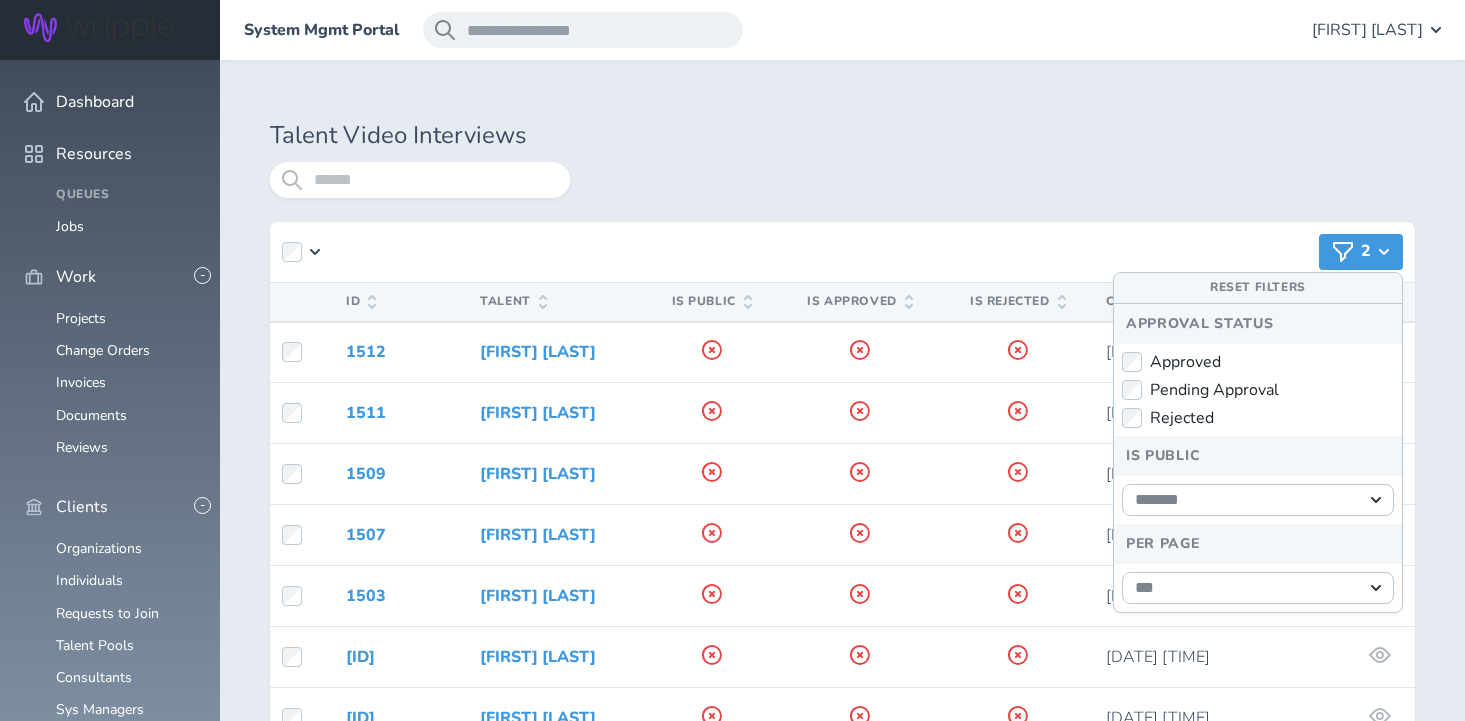 click on "Talent Video Interviews" at bounding box center (842, 136) 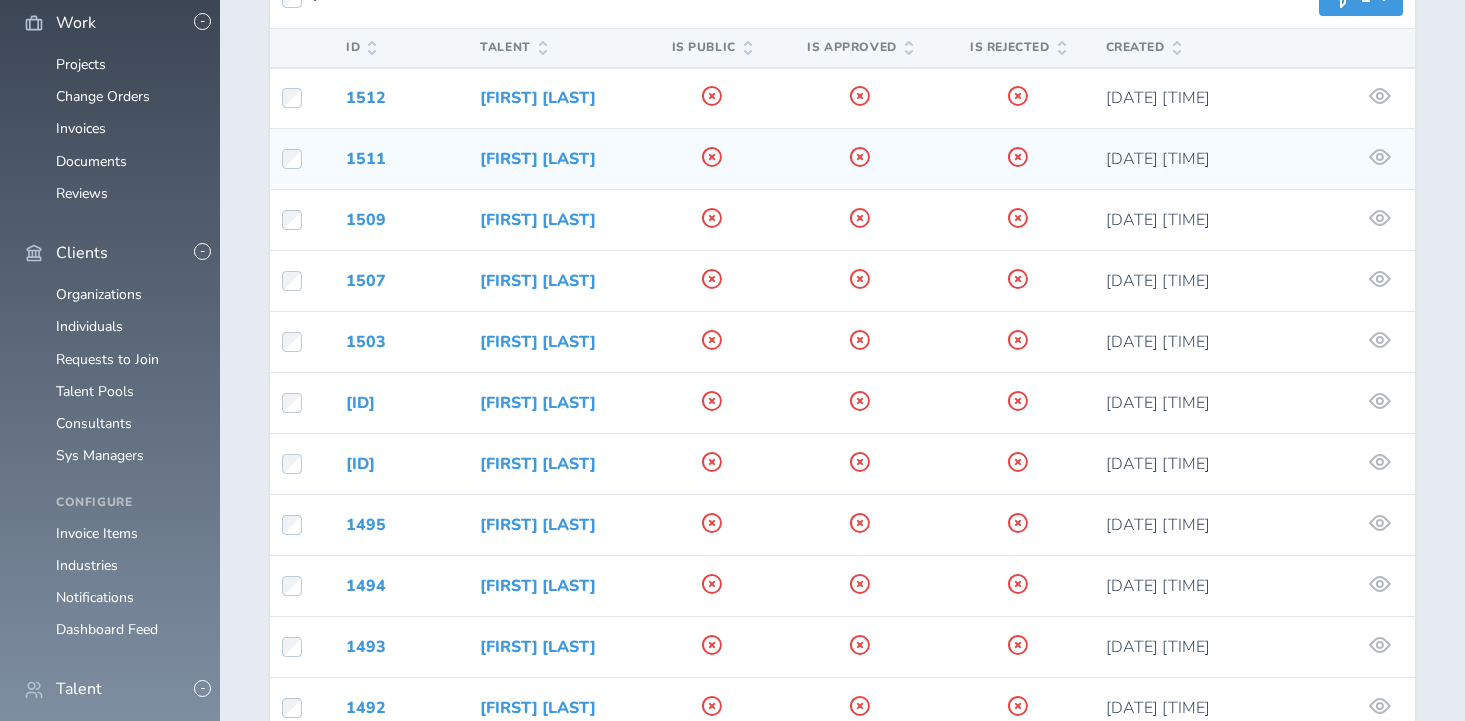 scroll, scrollTop: 382, scrollLeft: 0, axis: vertical 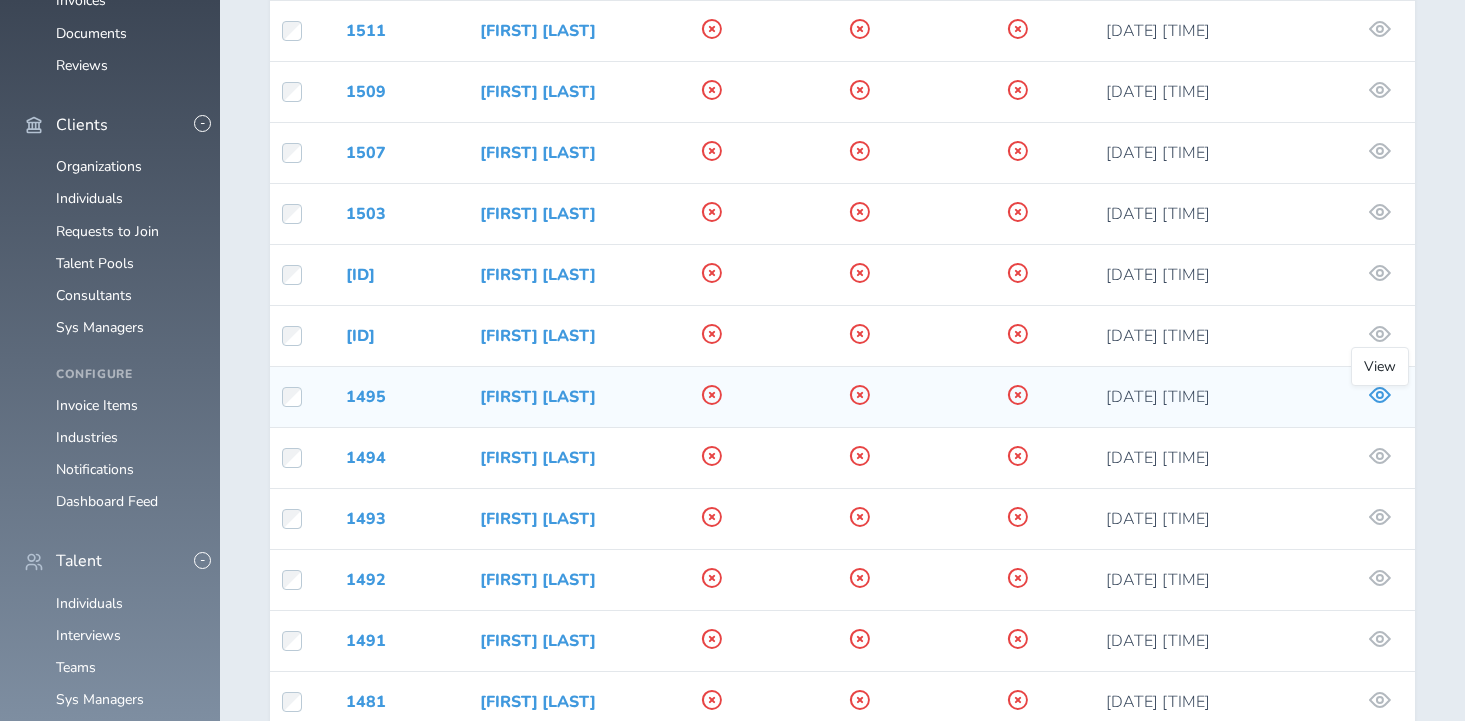 click 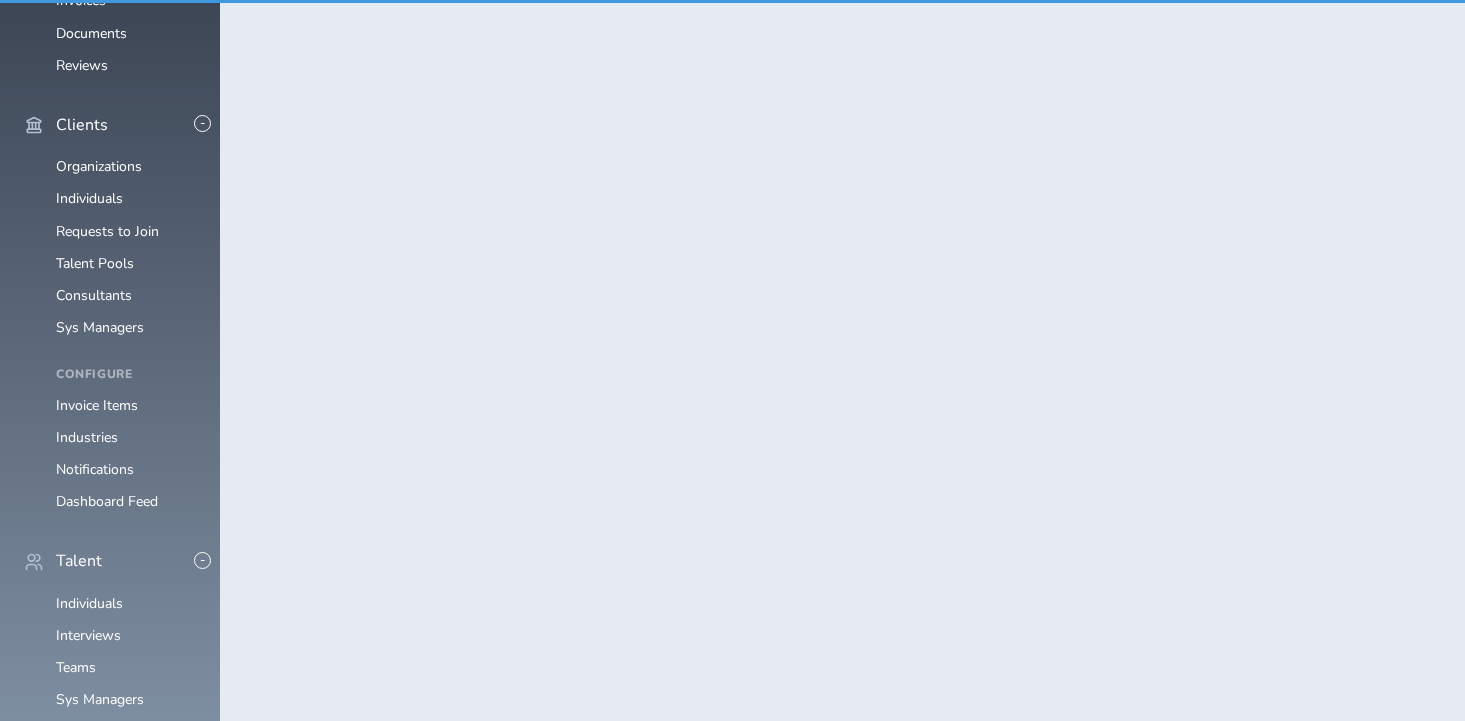 scroll, scrollTop: 0, scrollLeft: 0, axis: both 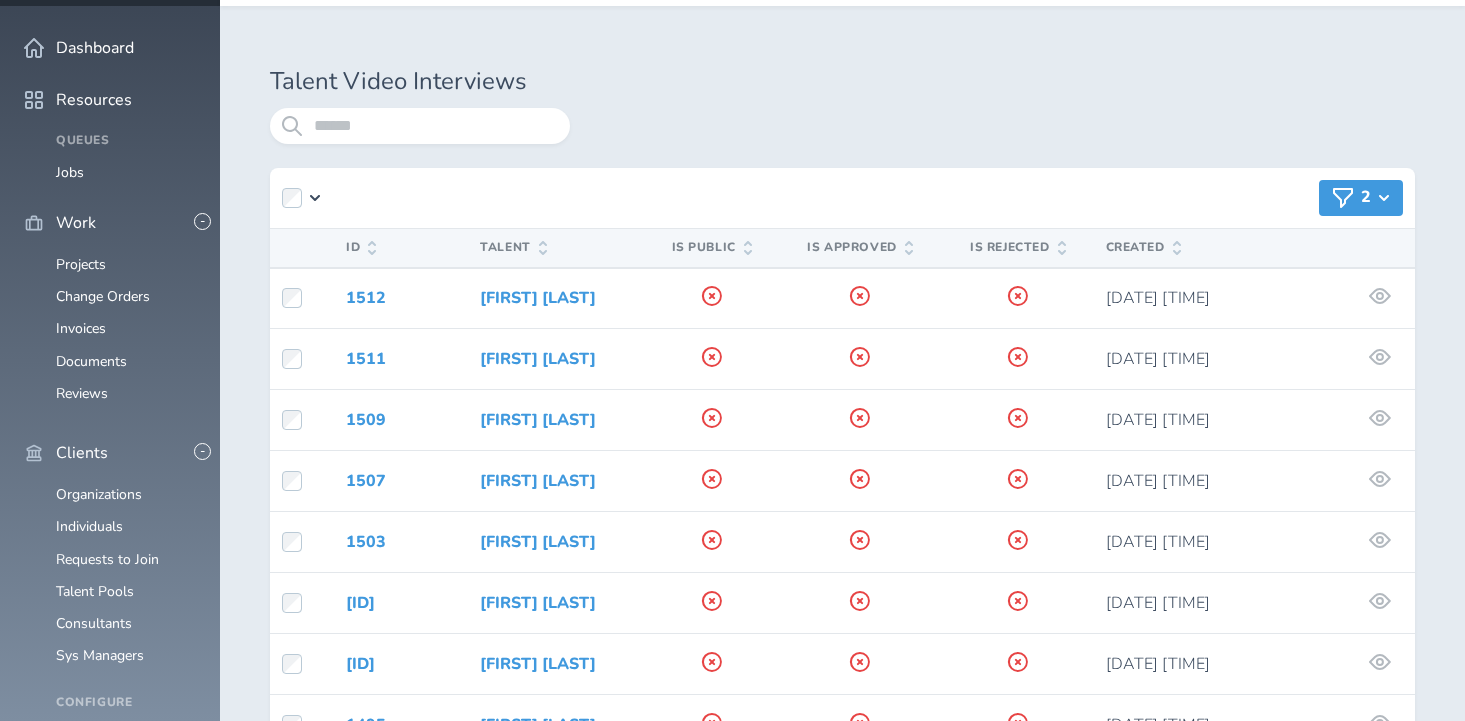 click on "2" at bounding box center (1361, 198) 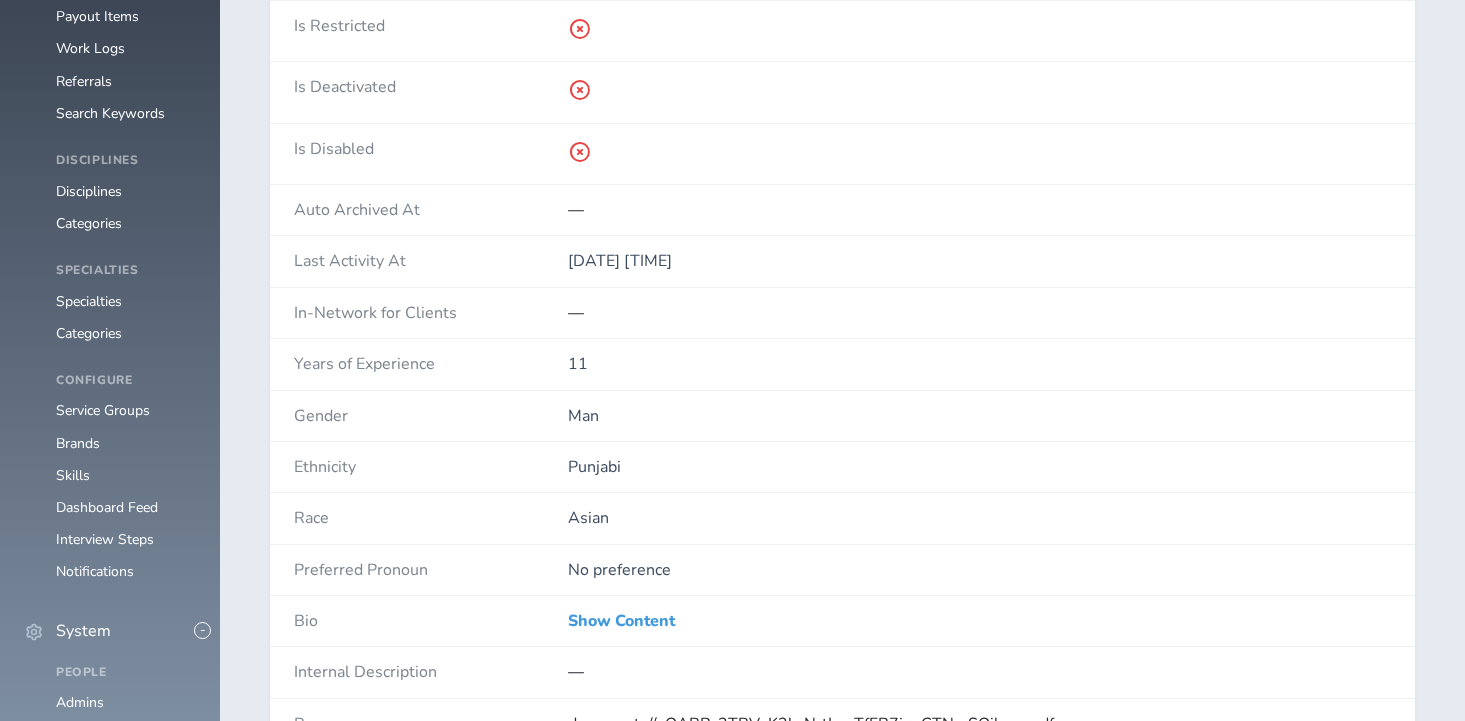 scroll, scrollTop: 0, scrollLeft: 0, axis: both 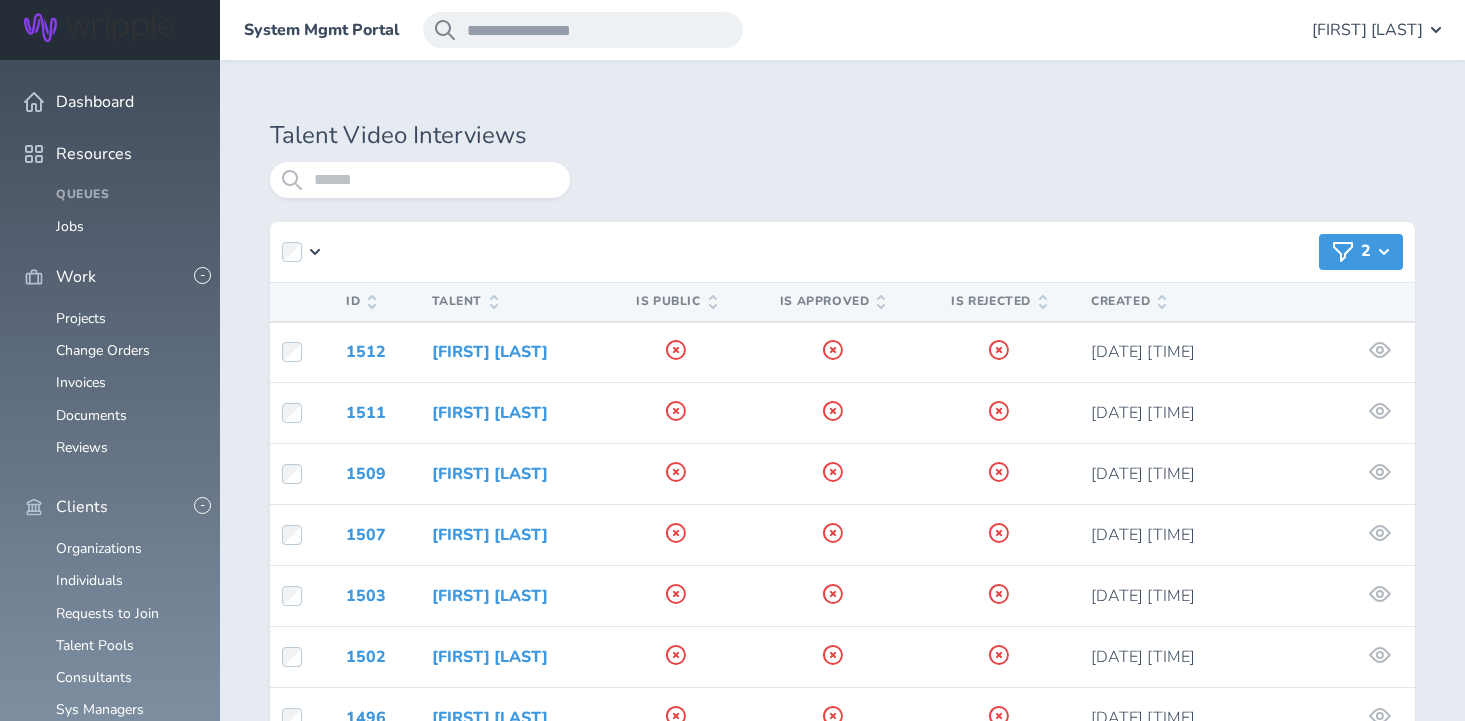 click on "2" at bounding box center (1361, 252) 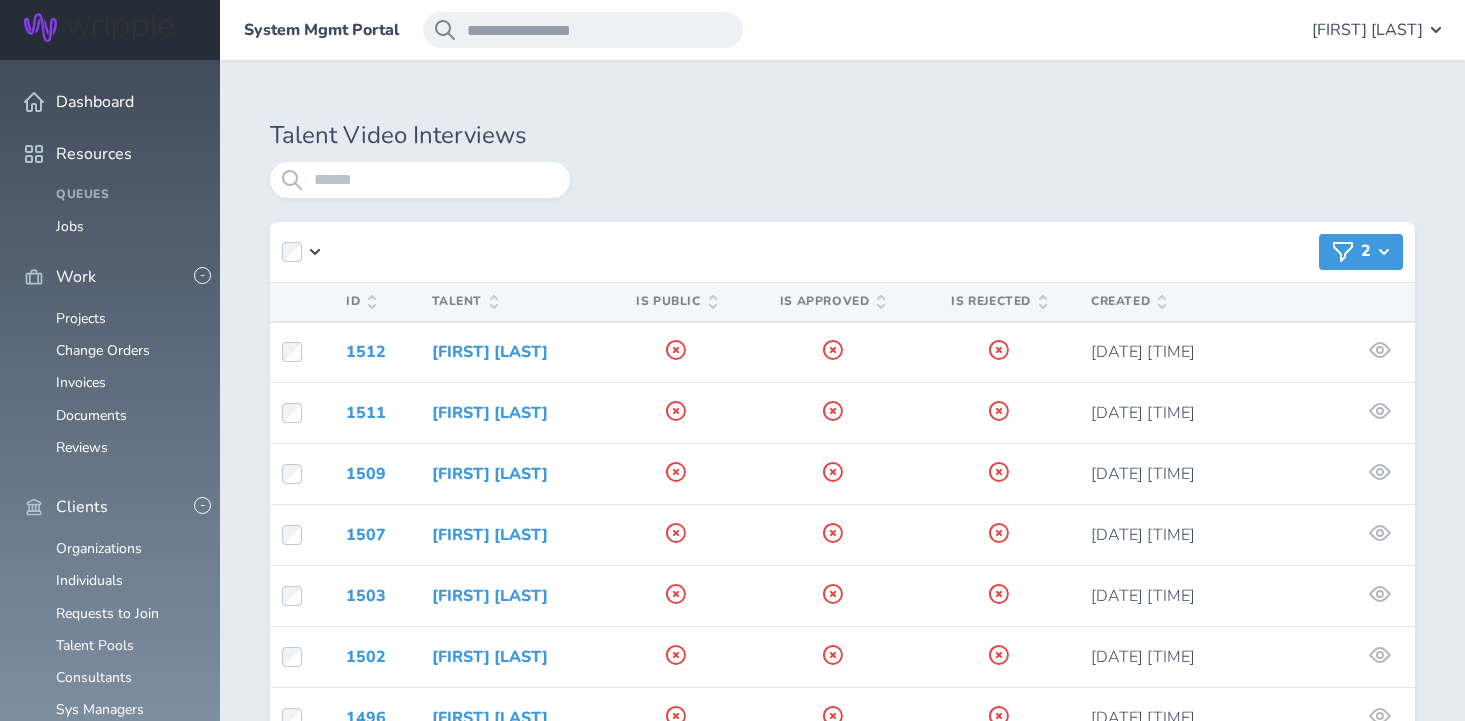select on "*******" 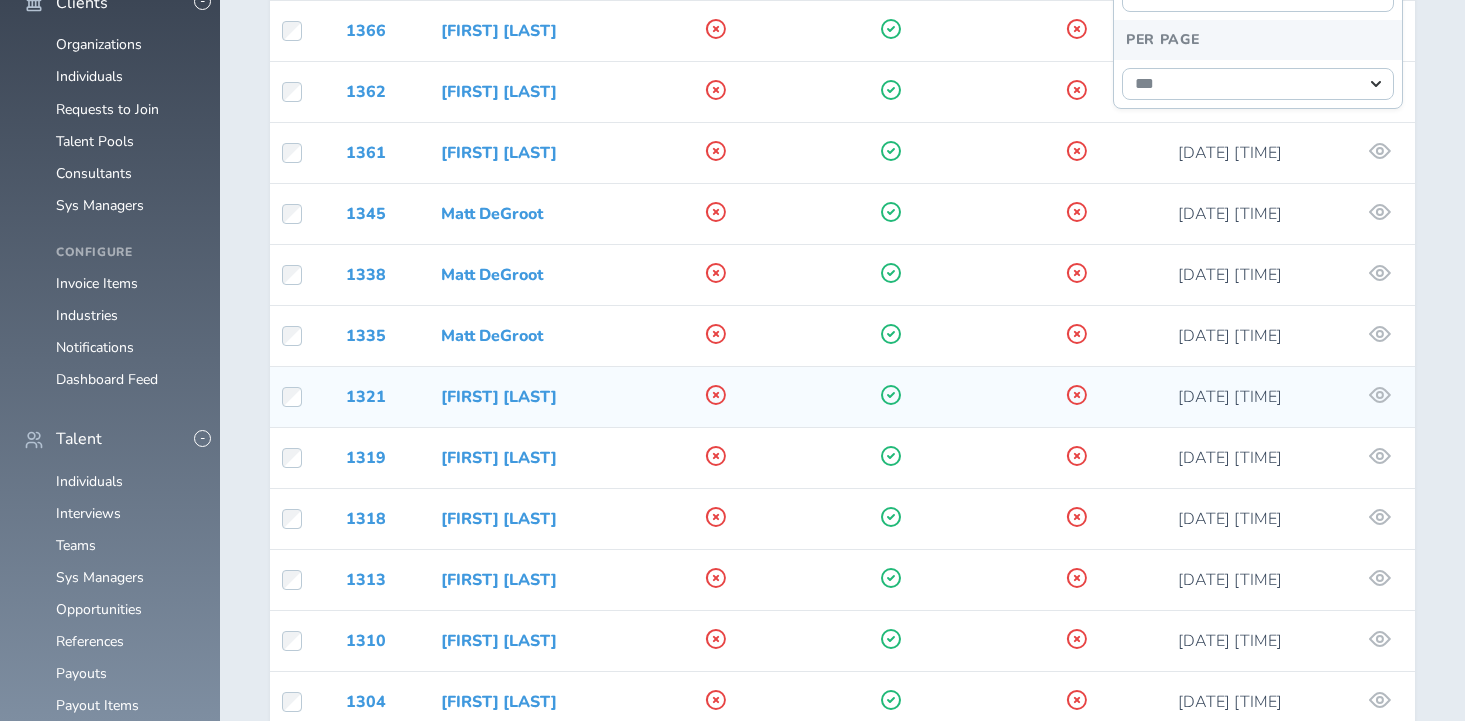 scroll, scrollTop: 0, scrollLeft: 0, axis: both 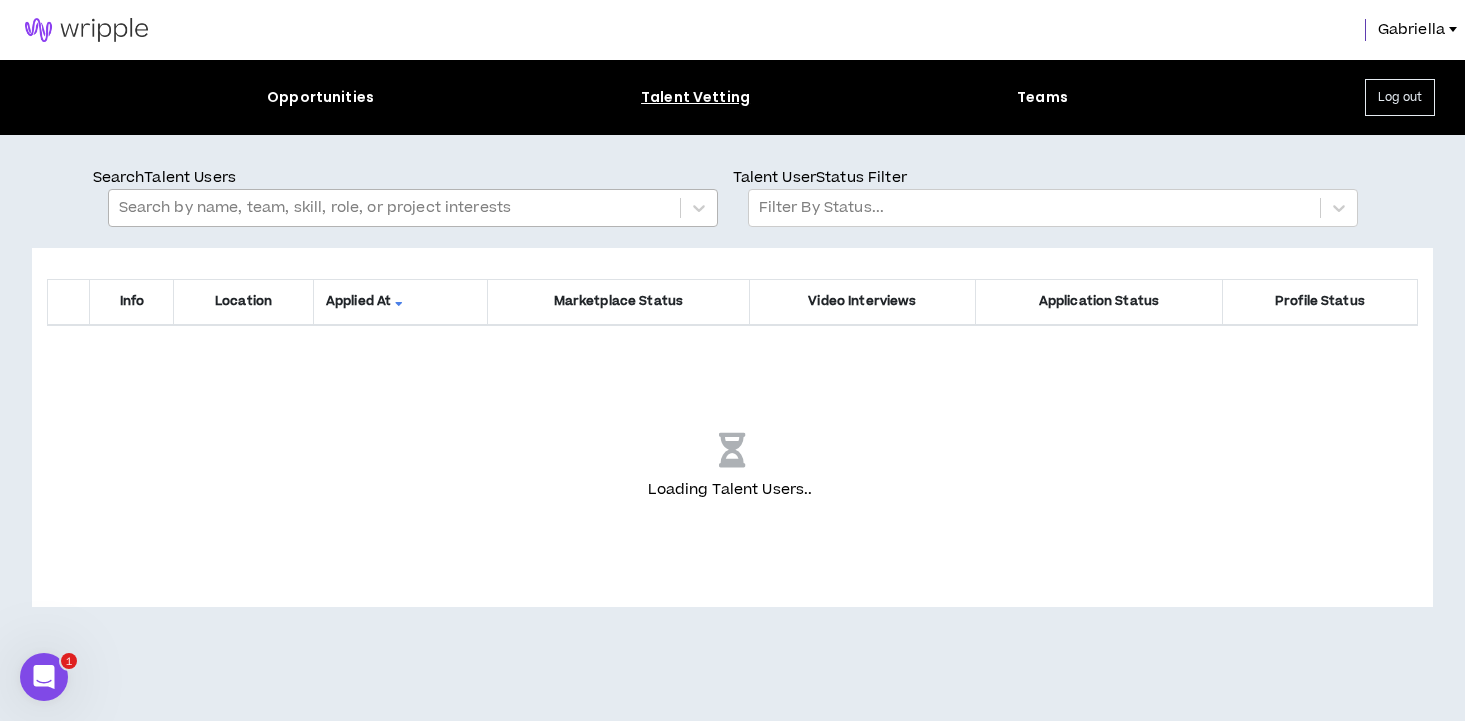 click at bounding box center (394, 208) 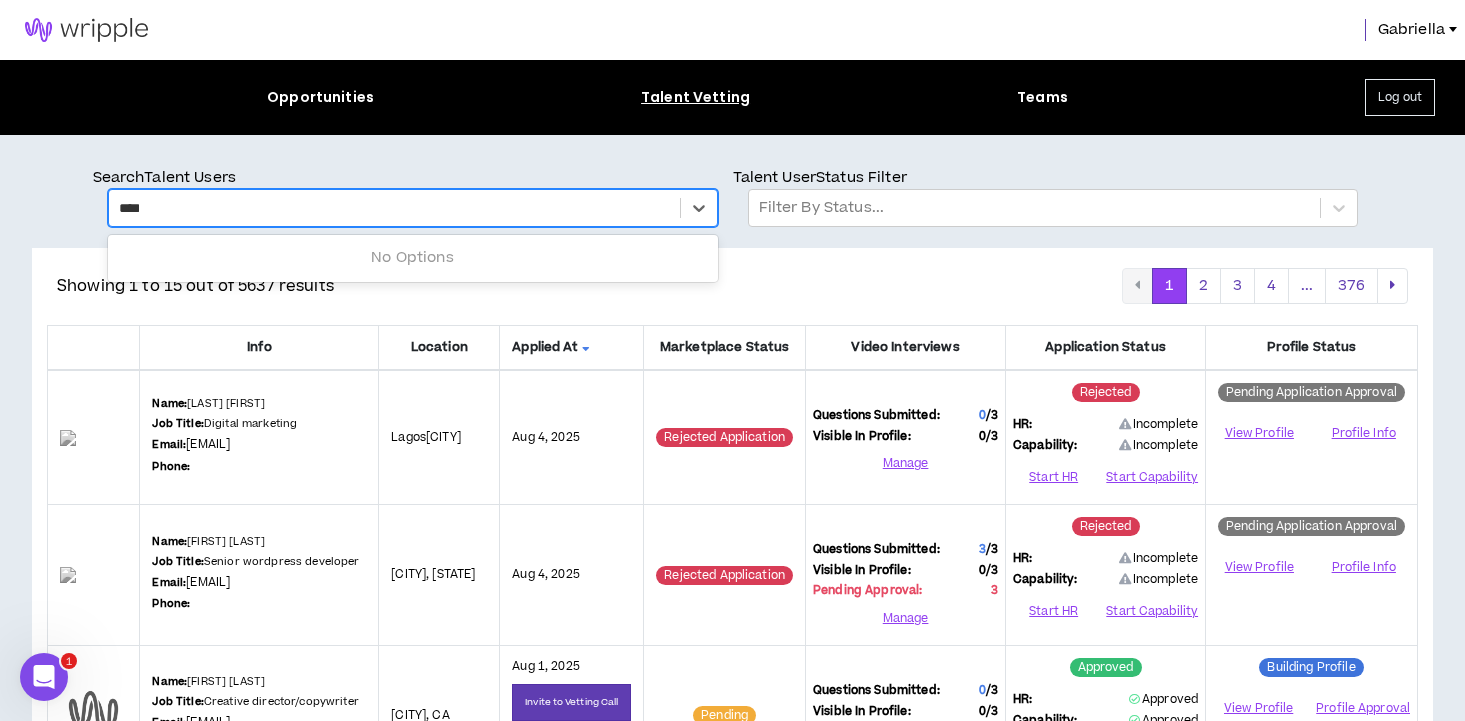 type on "*****" 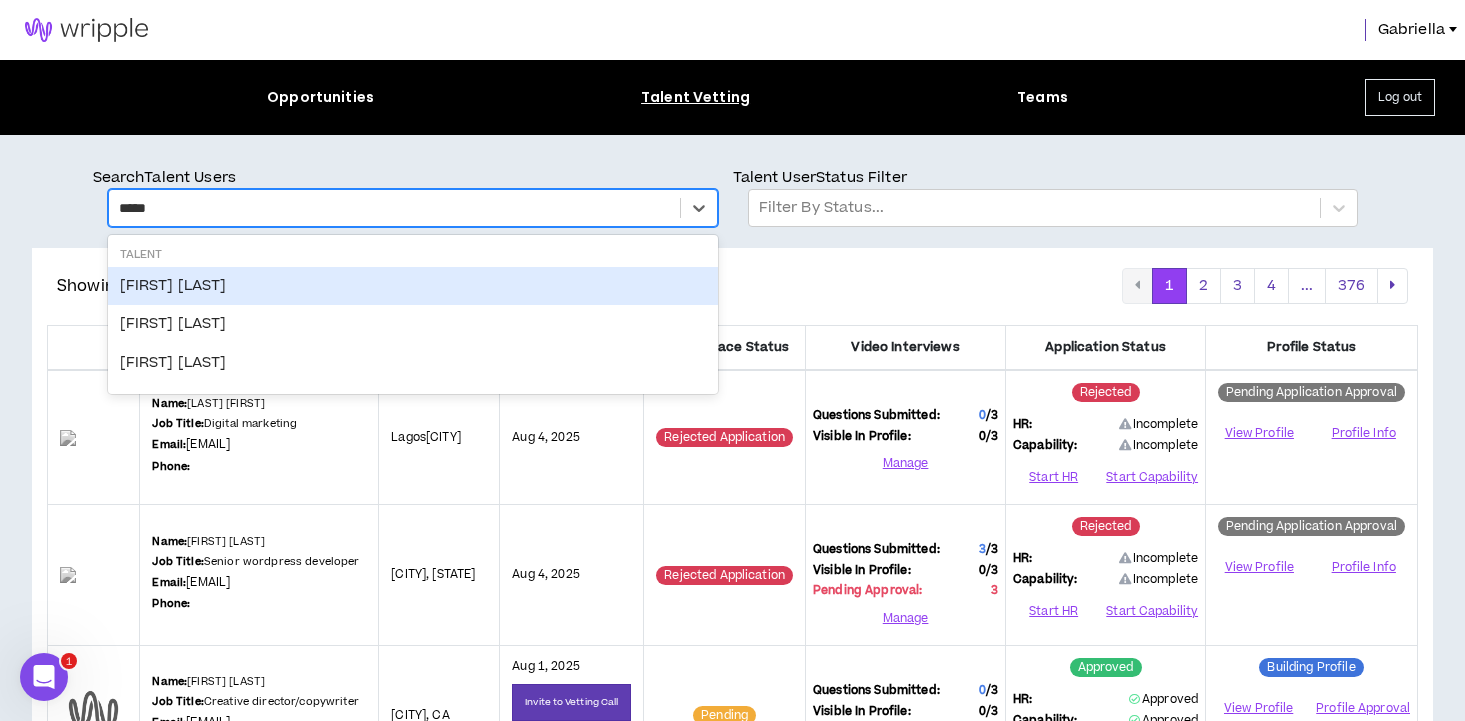 click on "[FIRST] [LAST]" at bounding box center (413, 286) 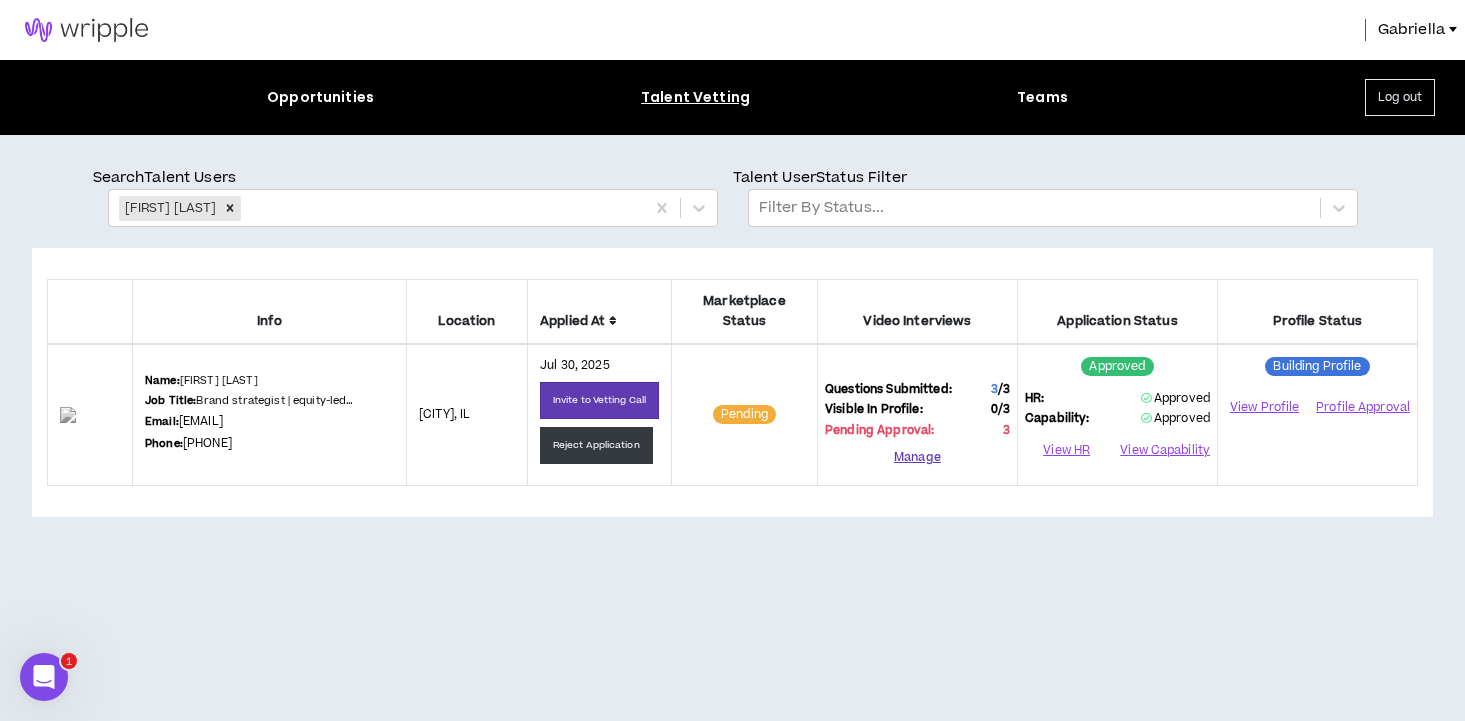 click on "Manage" at bounding box center [917, 458] 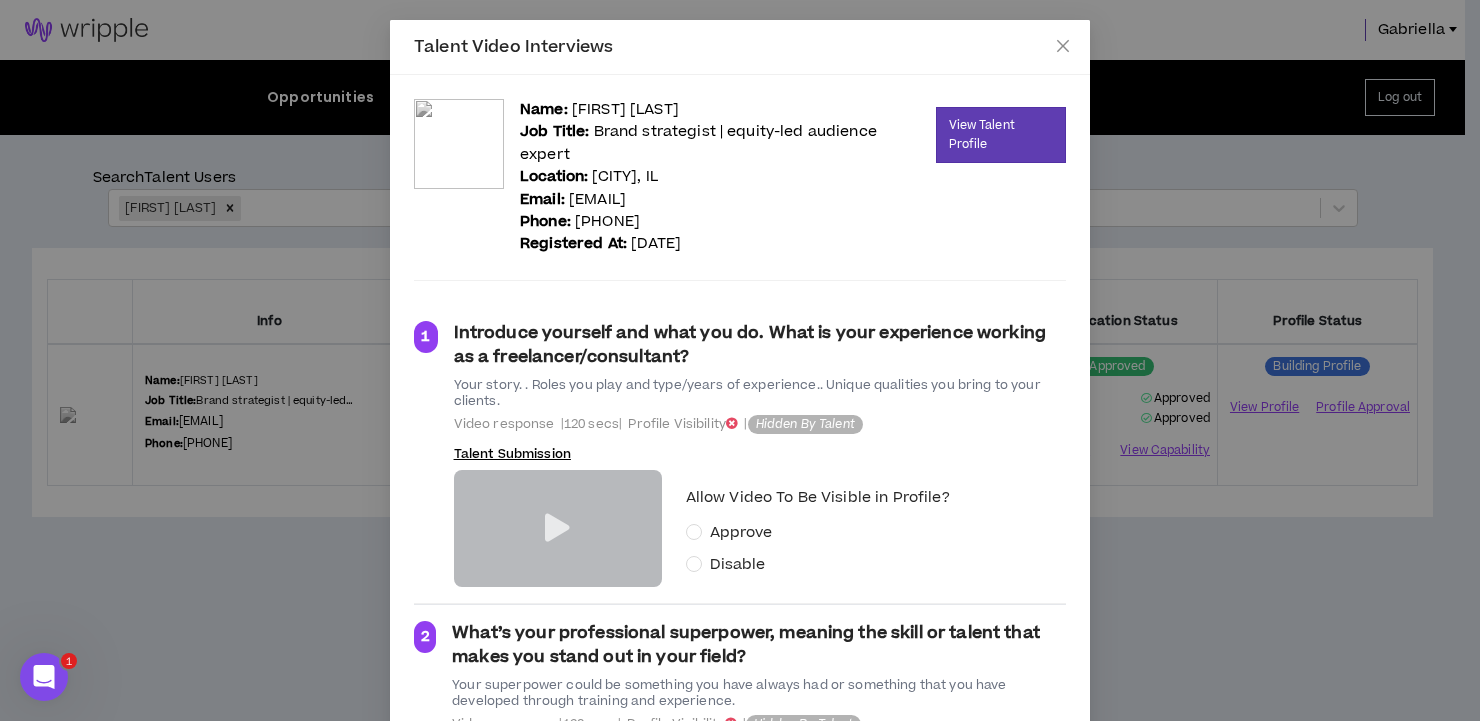 click at bounding box center (557, 528) 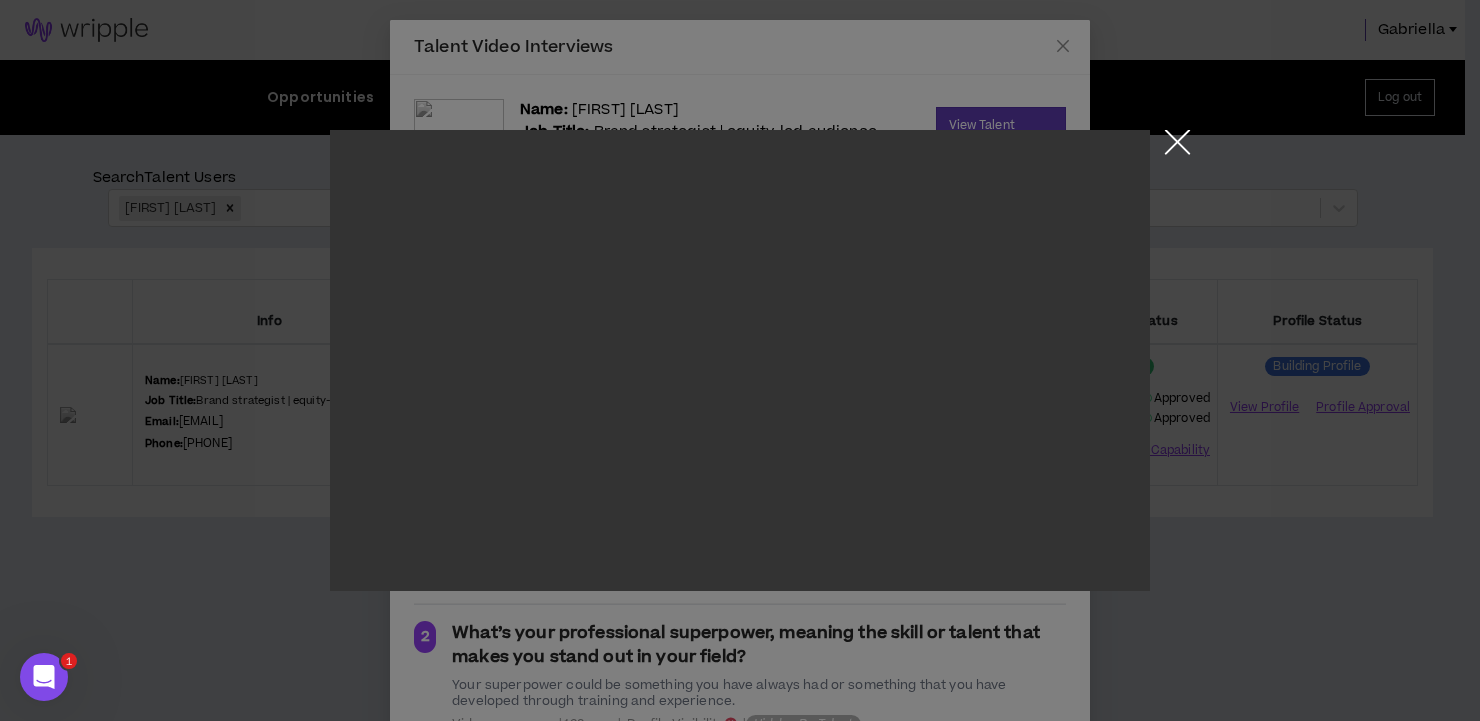 click at bounding box center (1177, 147) 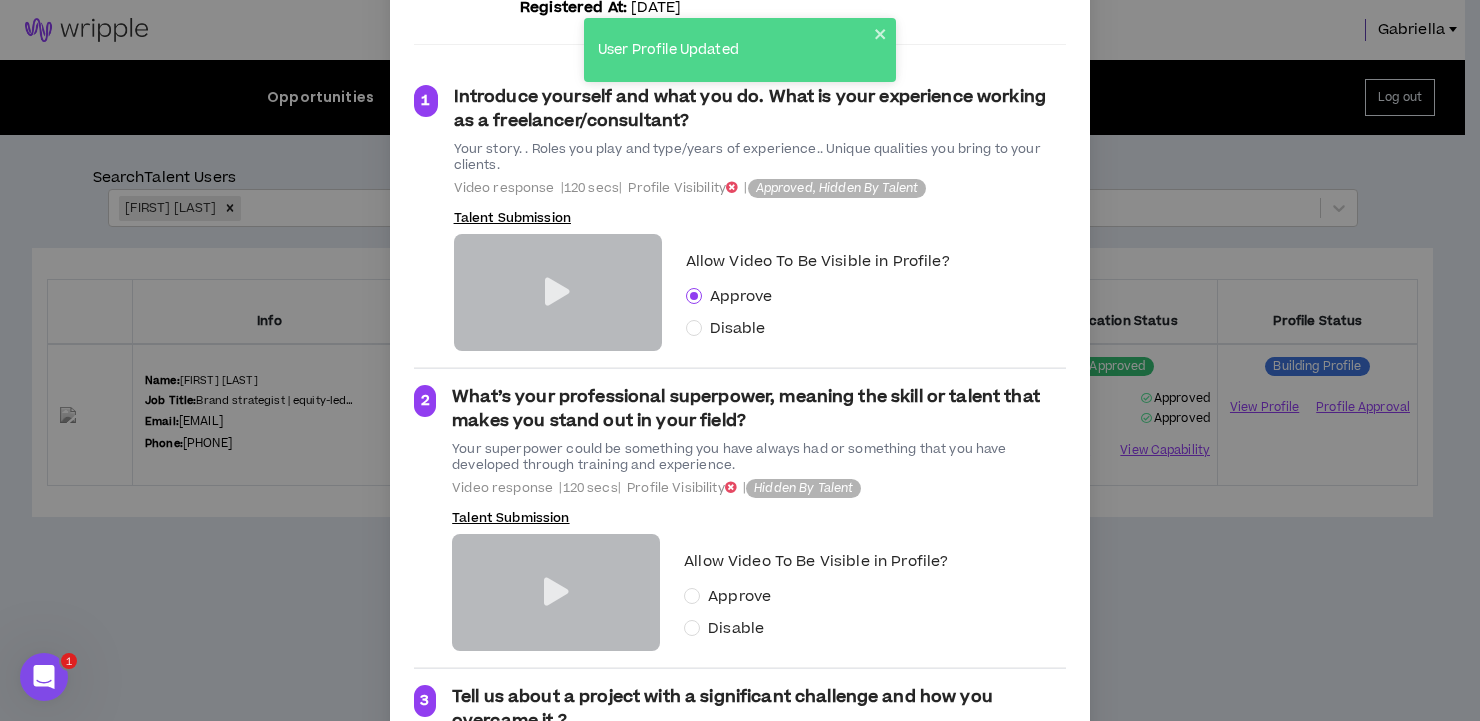 scroll, scrollTop: 369, scrollLeft: 0, axis: vertical 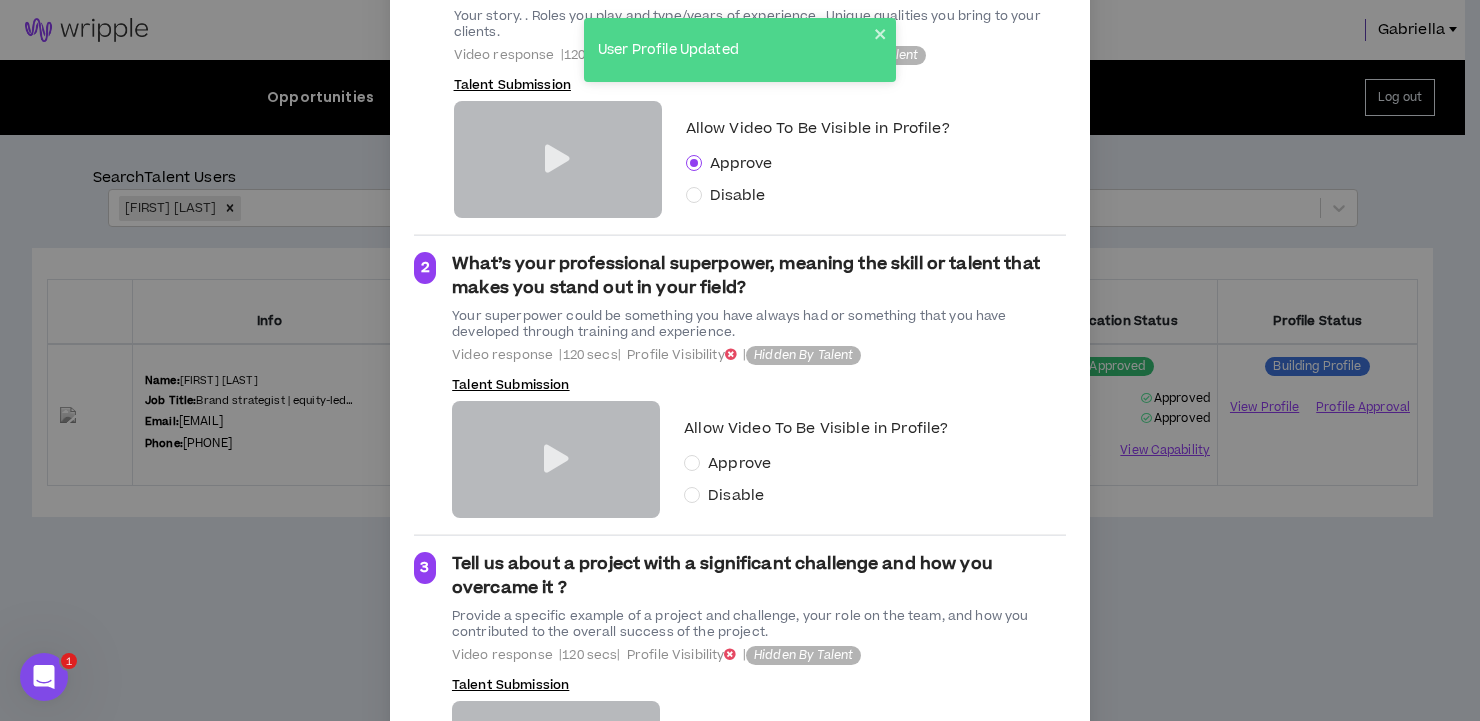 click at bounding box center (556, 459) 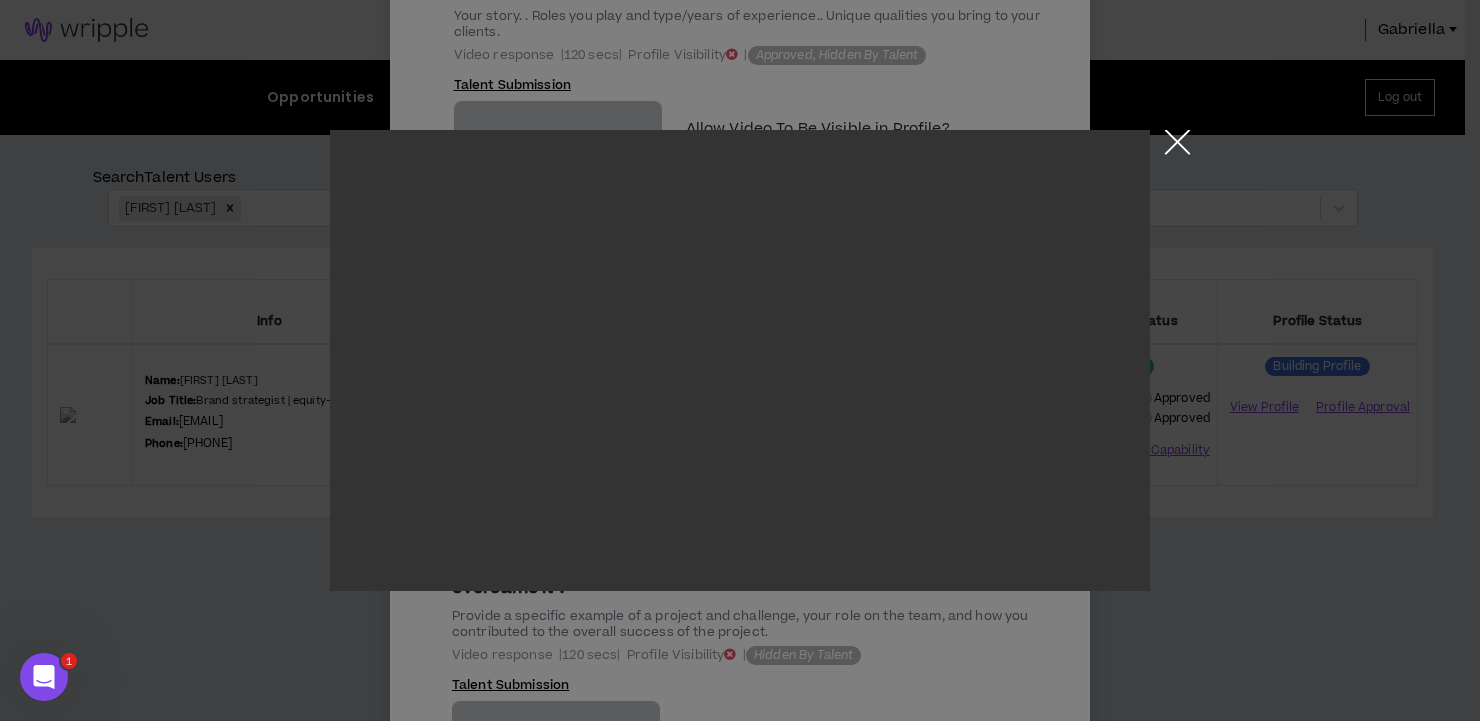 click at bounding box center (1177, 147) 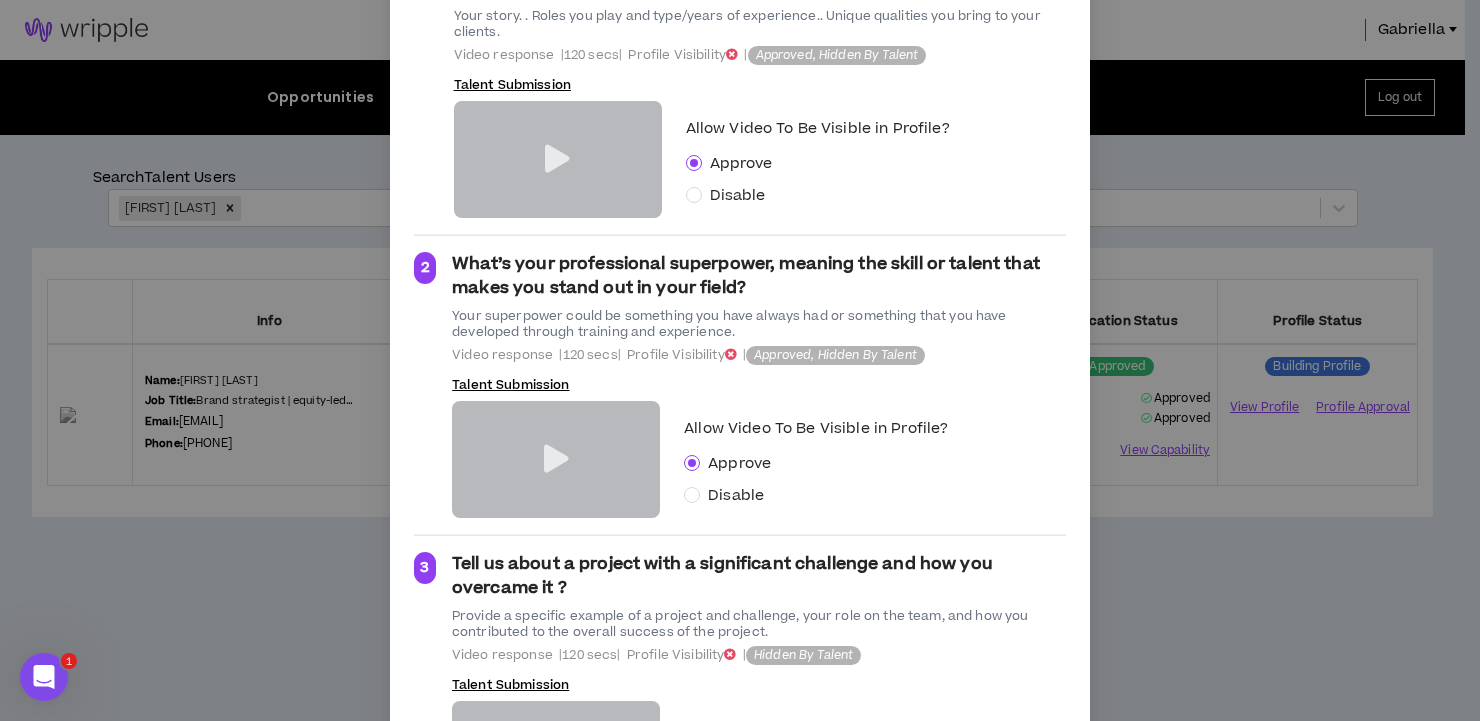scroll, scrollTop: 527, scrollLeft: 0, axis: vertical 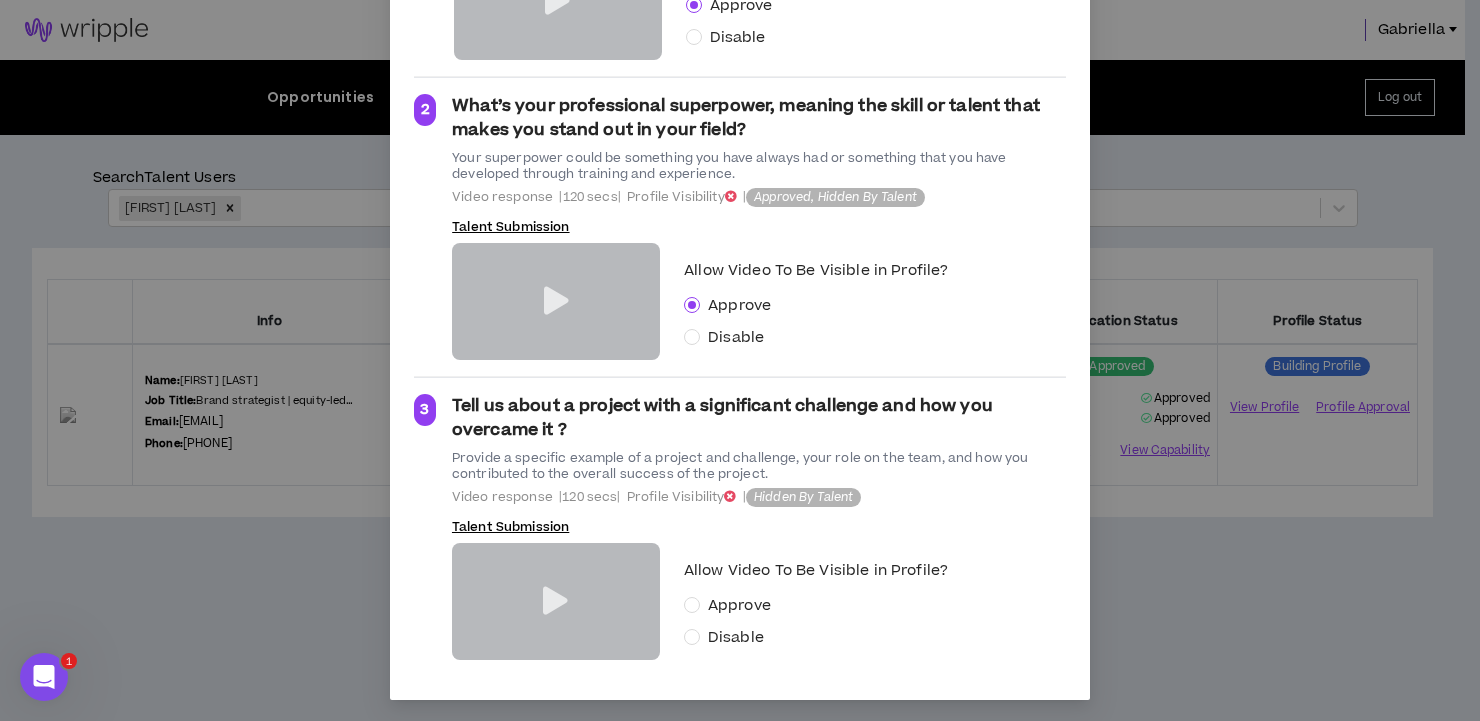 click at bounding box center [555, 601] 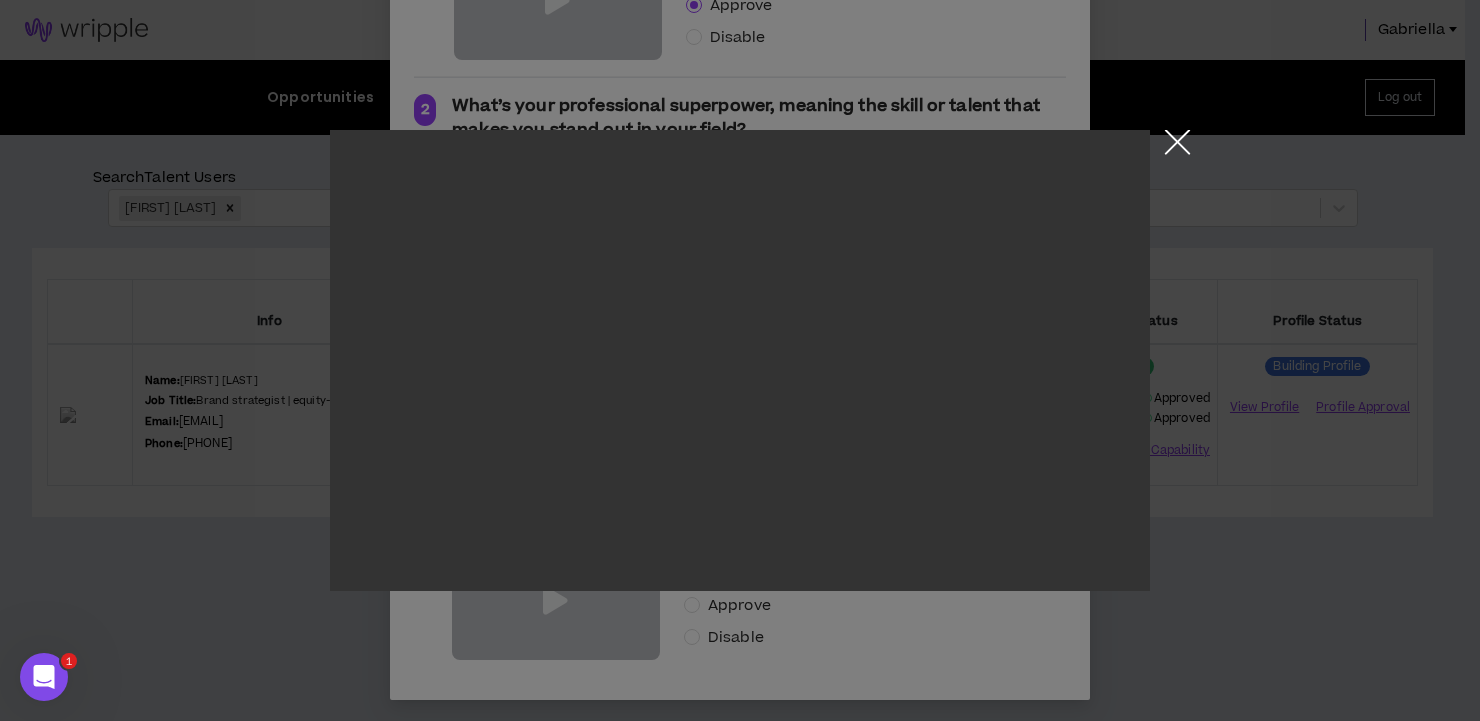 click at bounding box center (1177, 147) 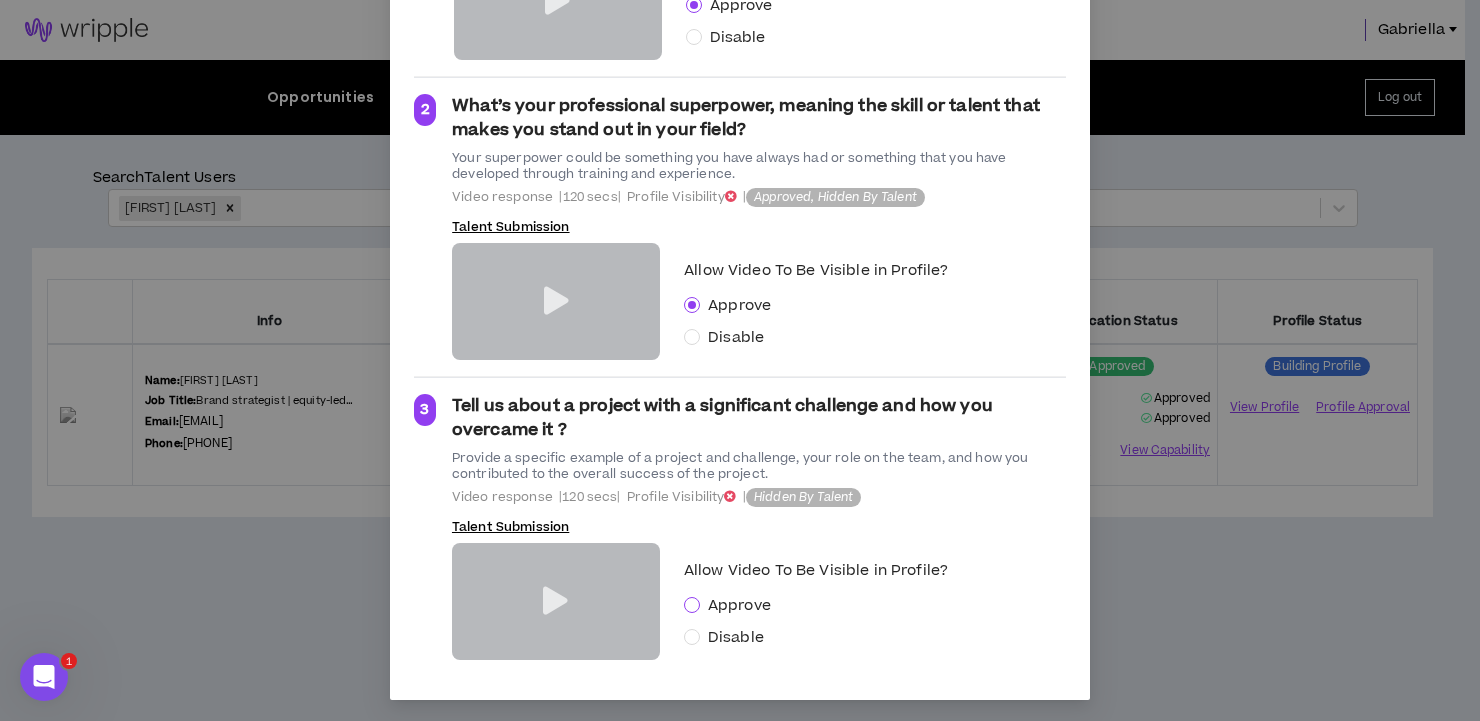 click at bounding box center (692, 605) 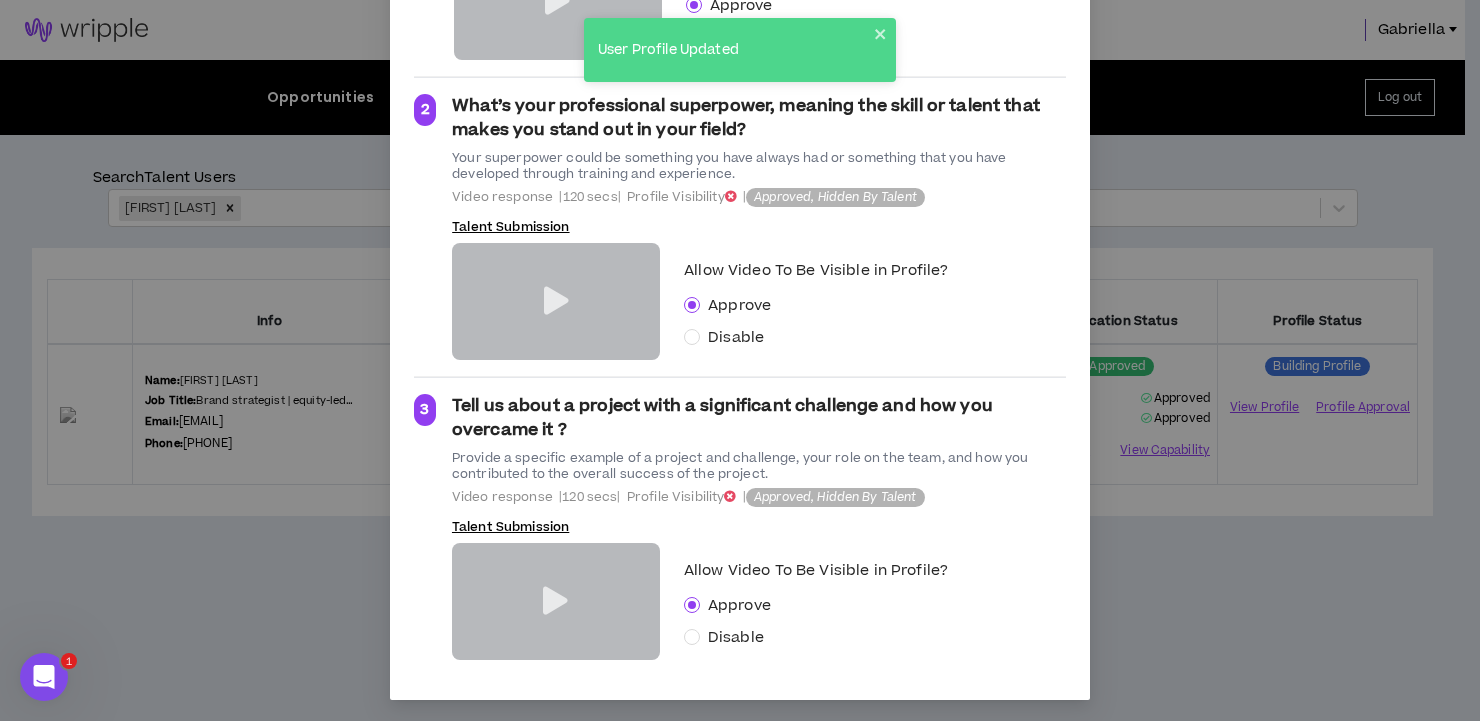 scroll, scrollTop: 0, scrollLeft: 0, axis: both 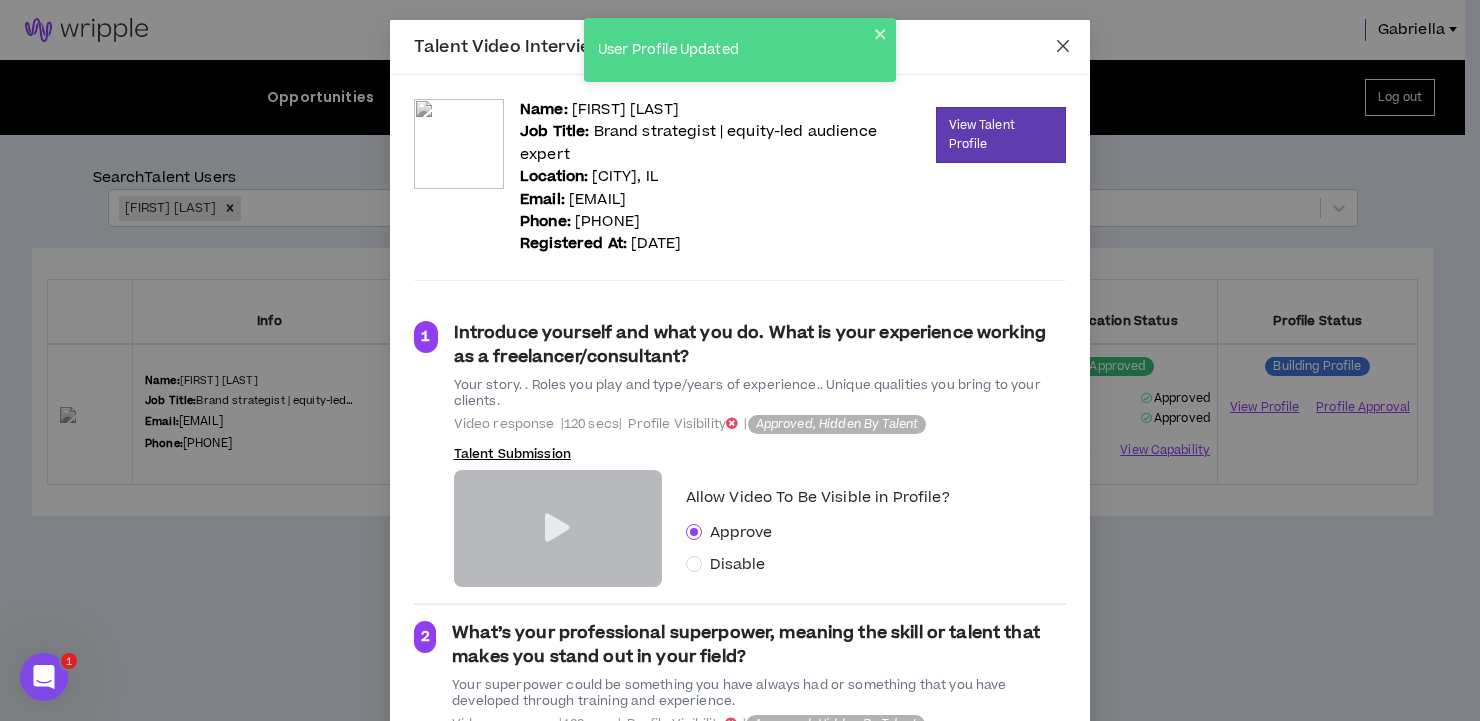 click at bounding box center (1063, 47) 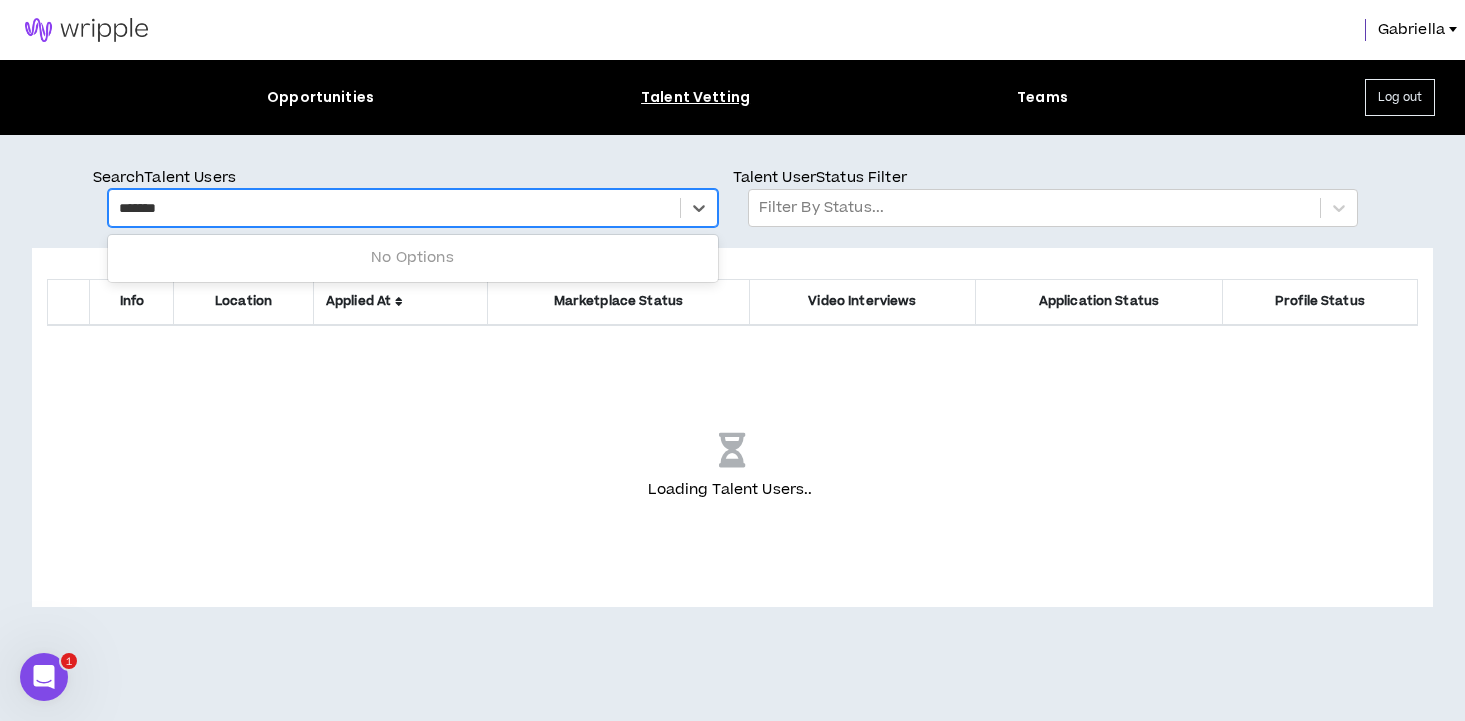 type on "********" 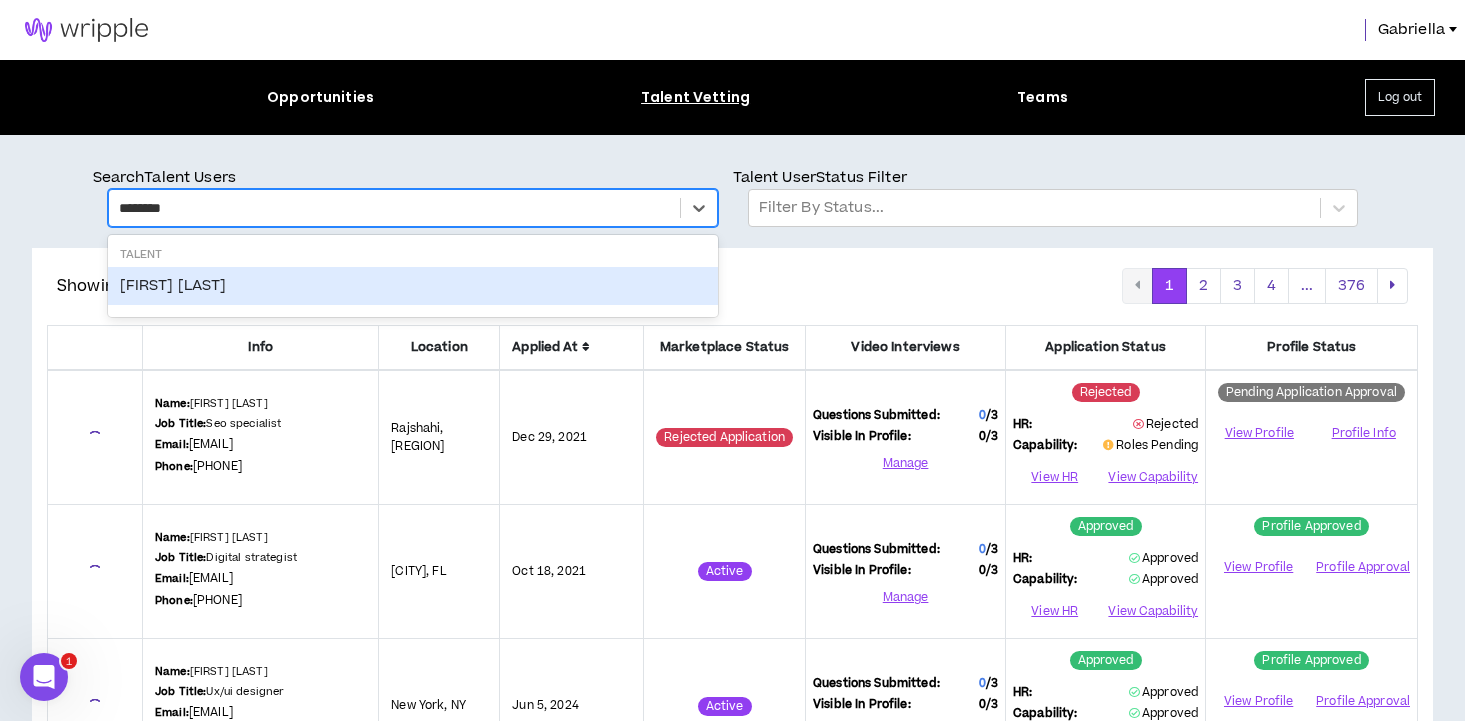 click on "[FIRST] [LAST]" at bounding box center [413, 286] 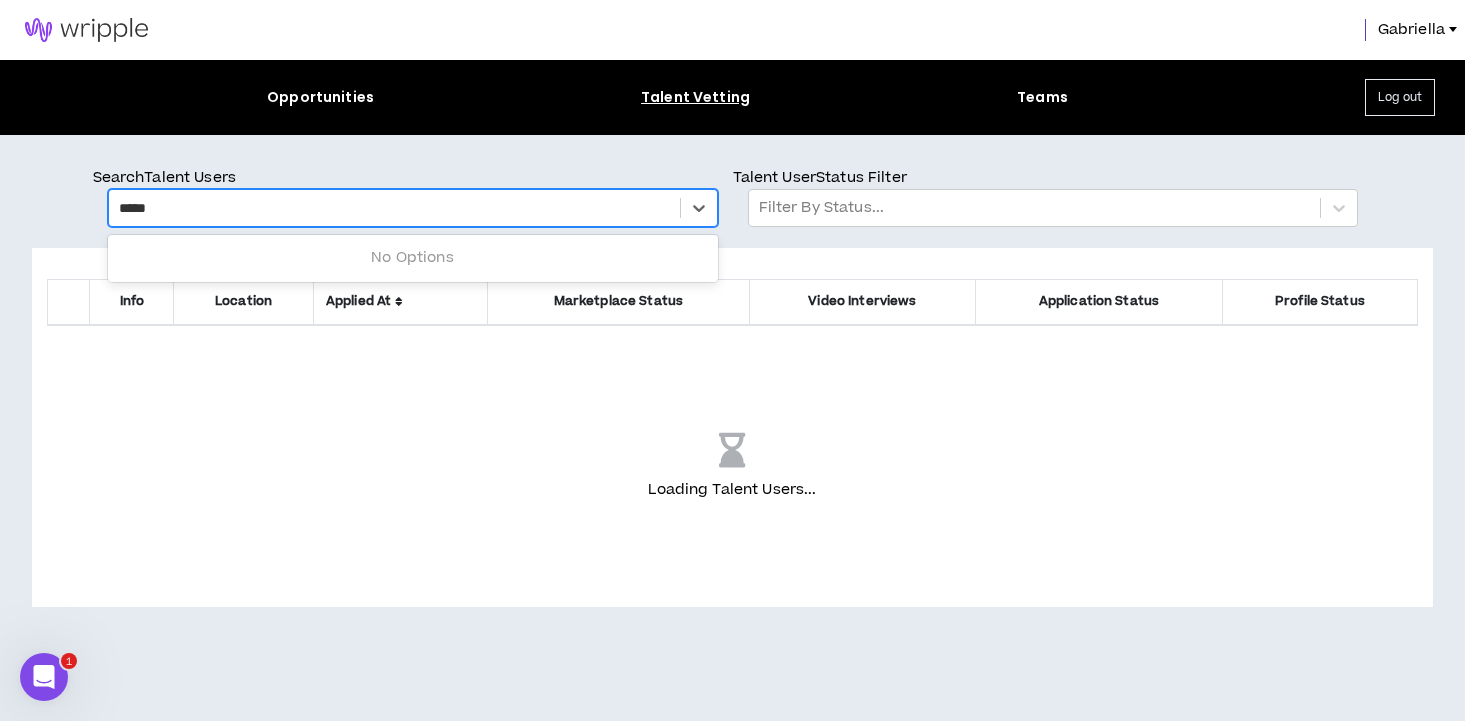 type on "******" 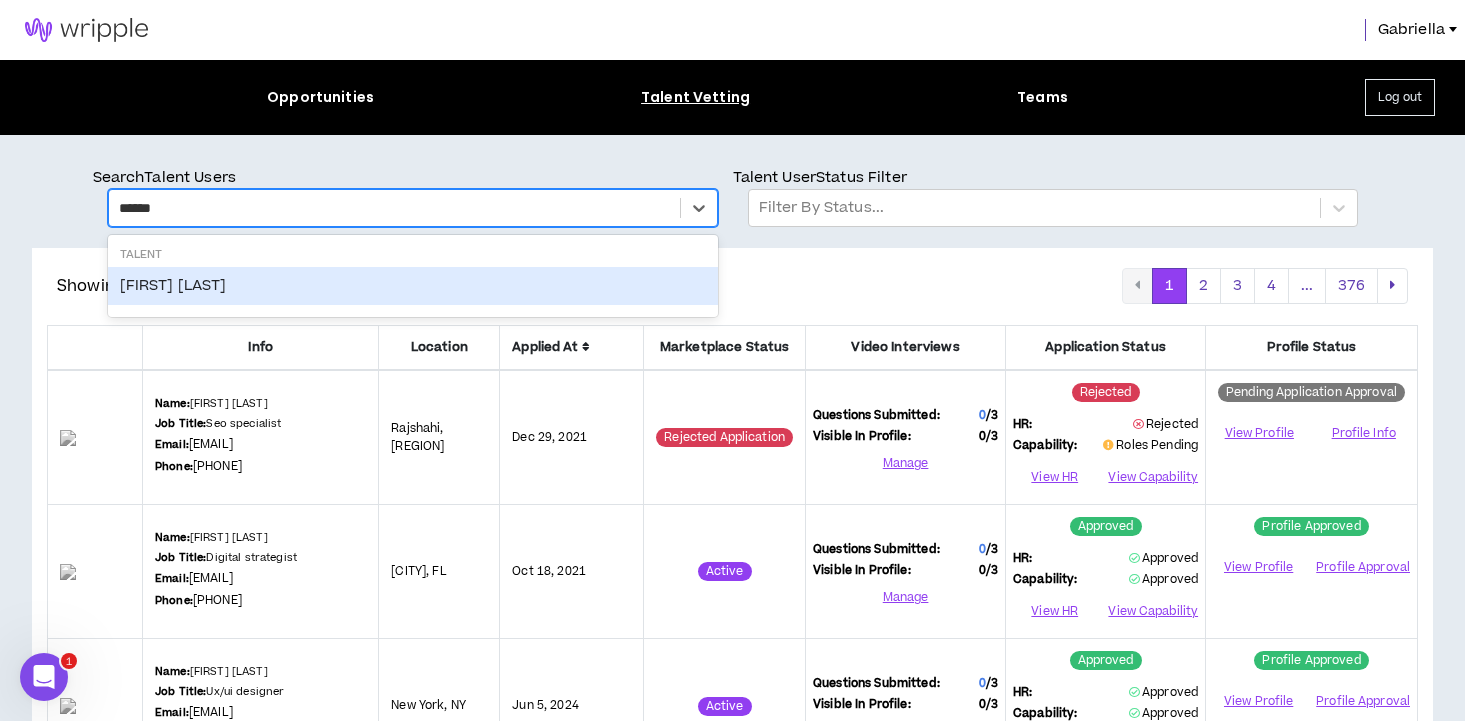 click on "[FIRST] [LAST]" at bounding box center [413, 286] 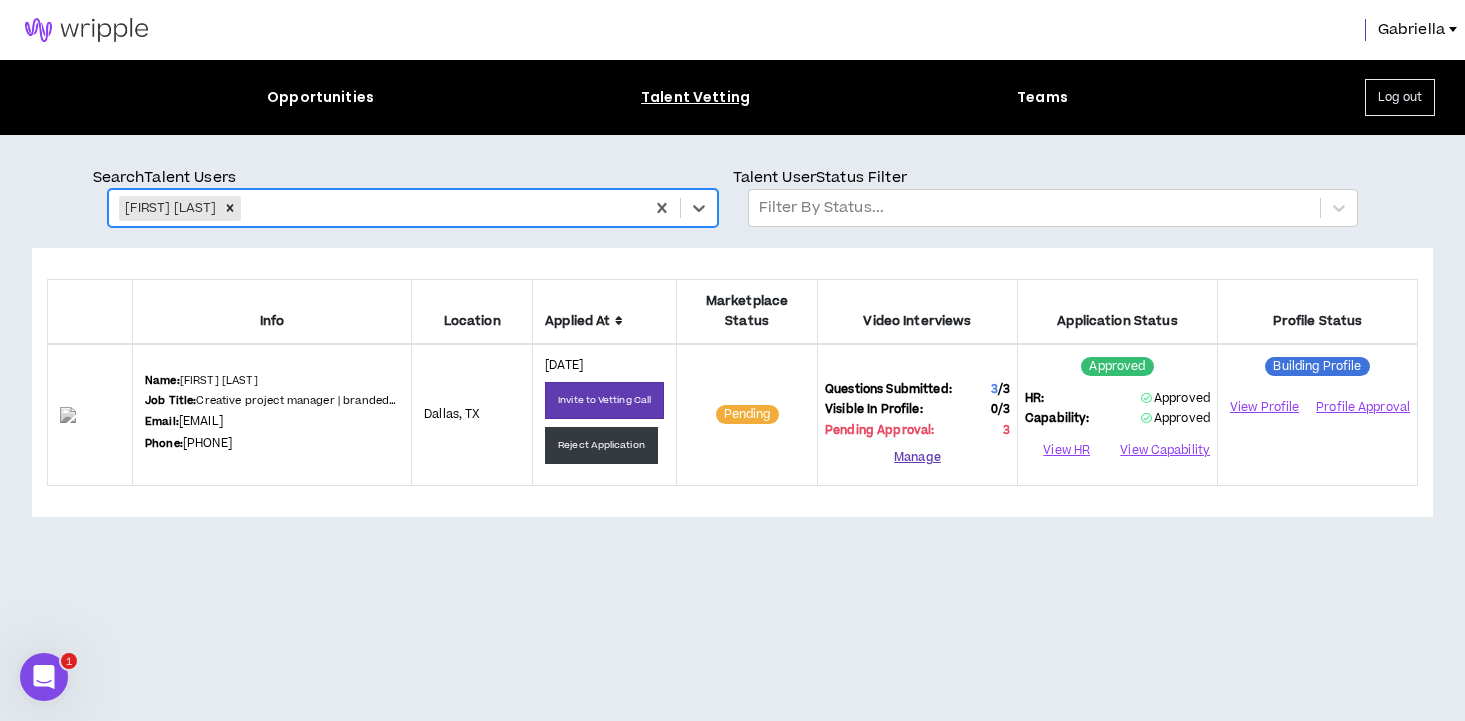 click on "Manage" at bounding box center [917, 458] 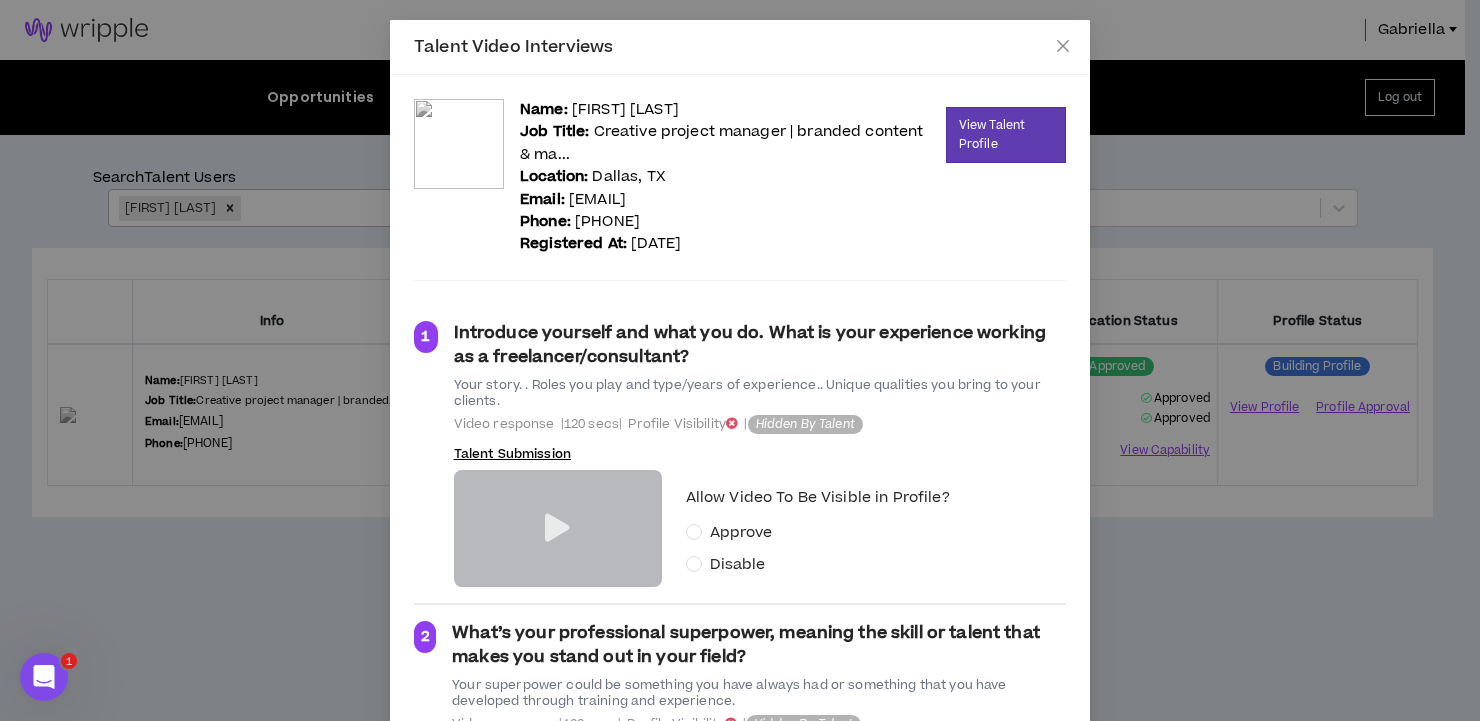 click at bounding box center (557, 528) 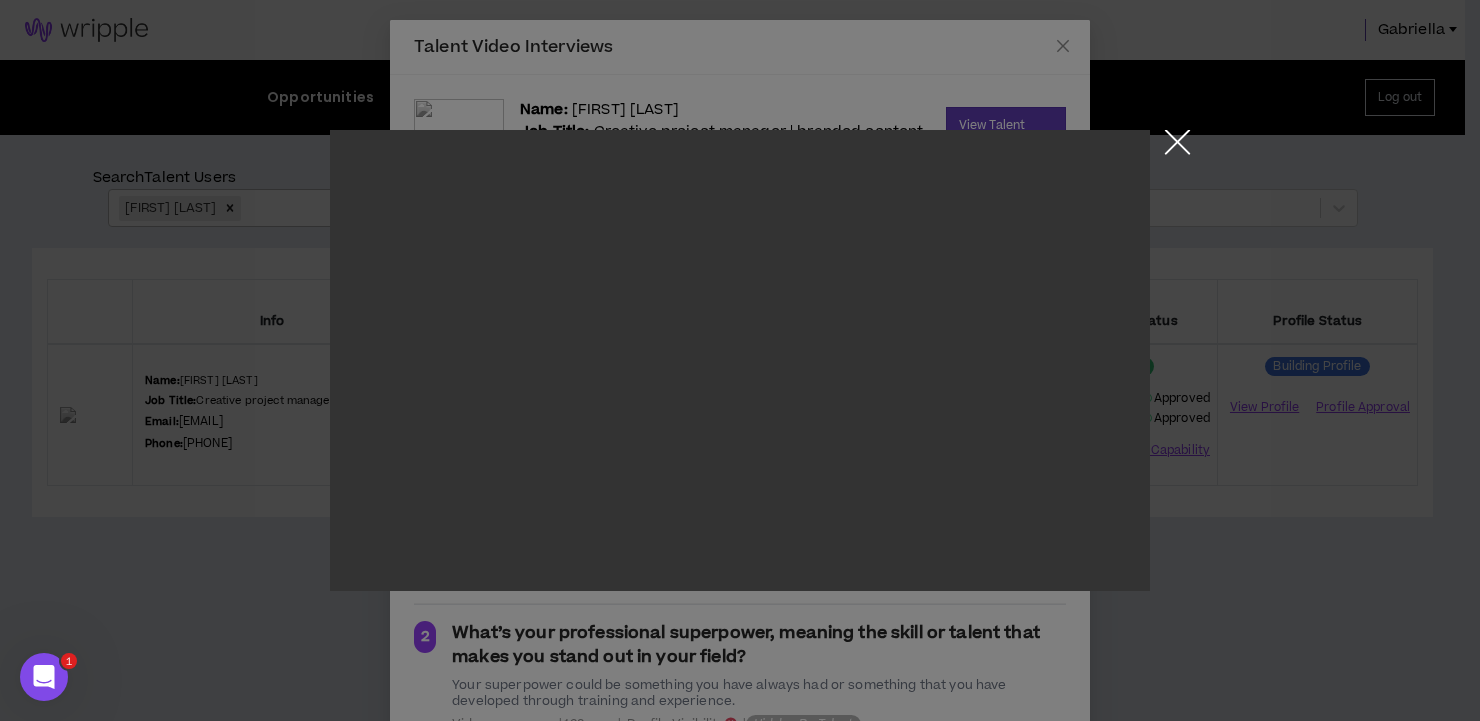 click at bounding box center [1177, 147] 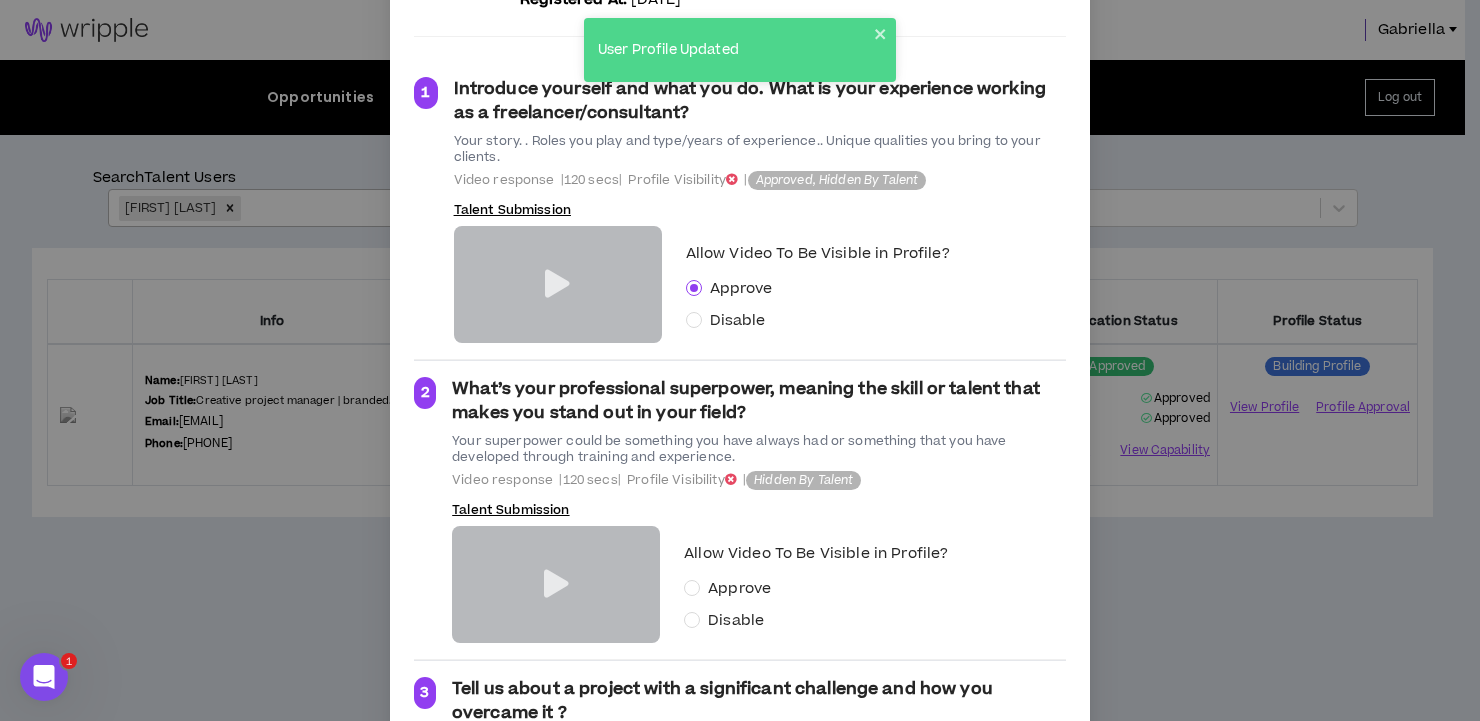 scroll, scrollTop: 334, scrollLeft: 0, axis: vertical 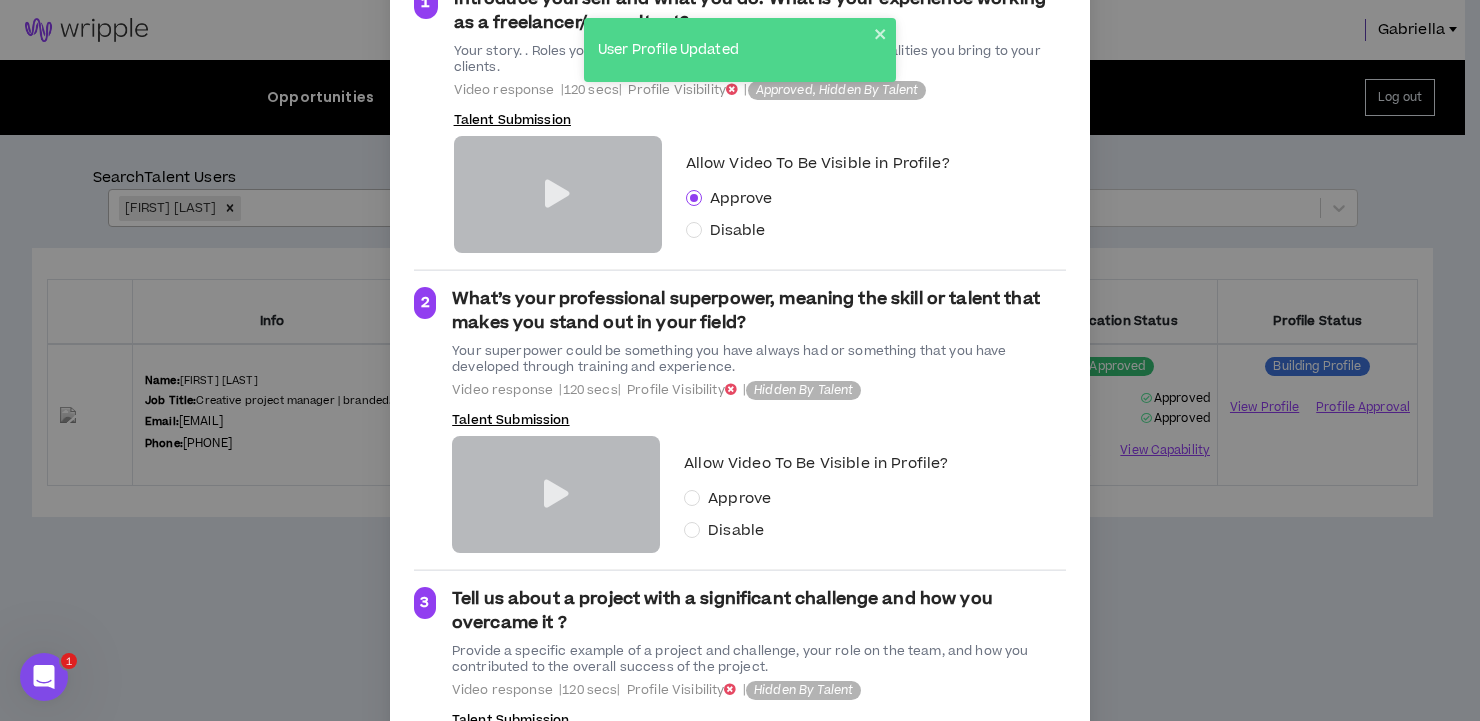 click at bounding box center (556, 494) 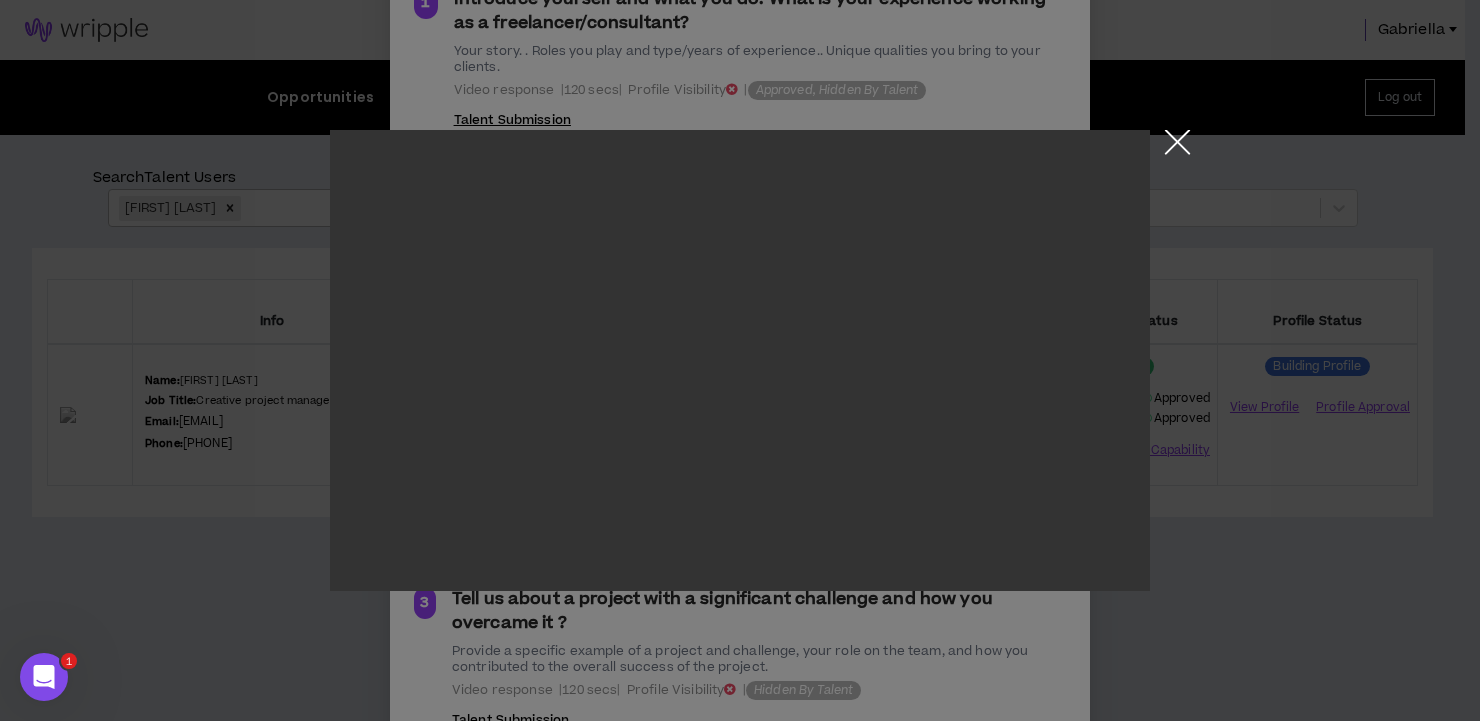 click at bounding box center (1177, 147) 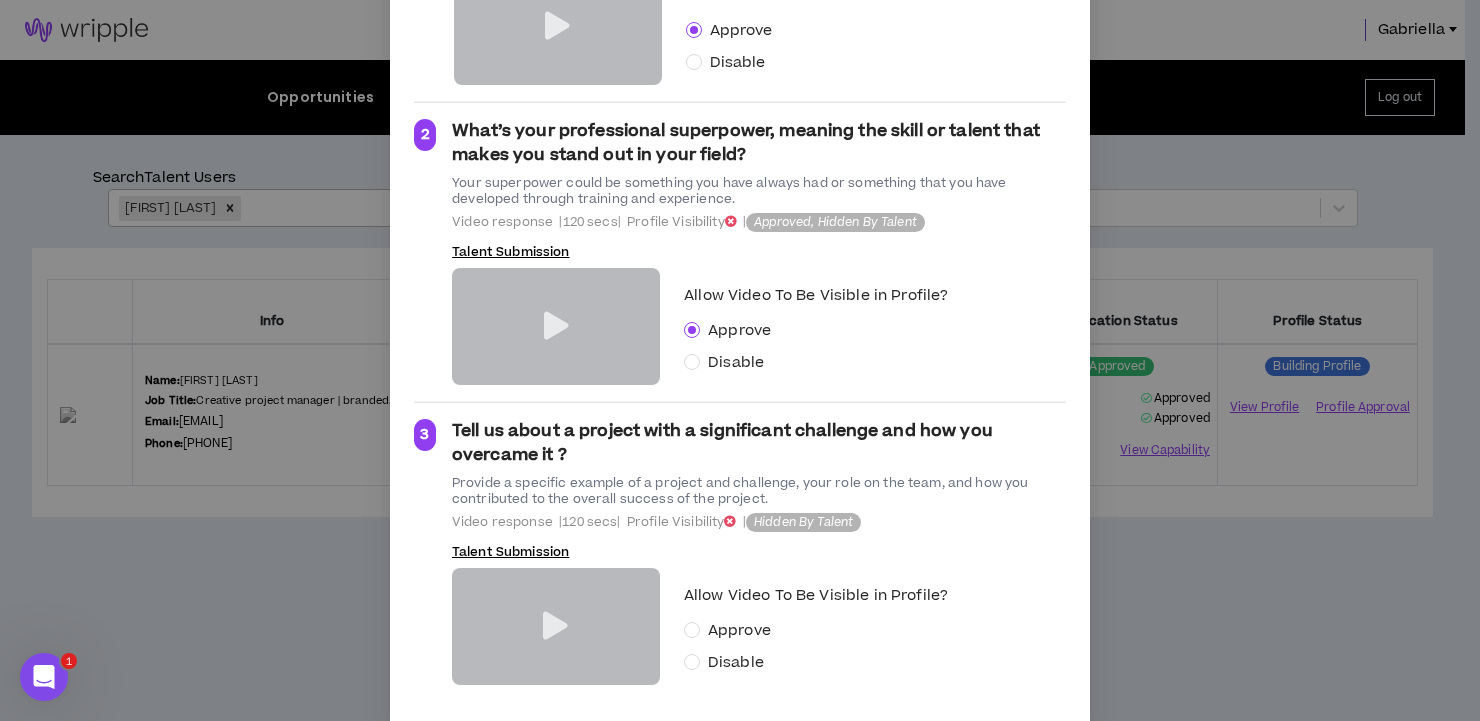 scroll, scrollTop: 527, scrollLeft: 0, axis: vertical 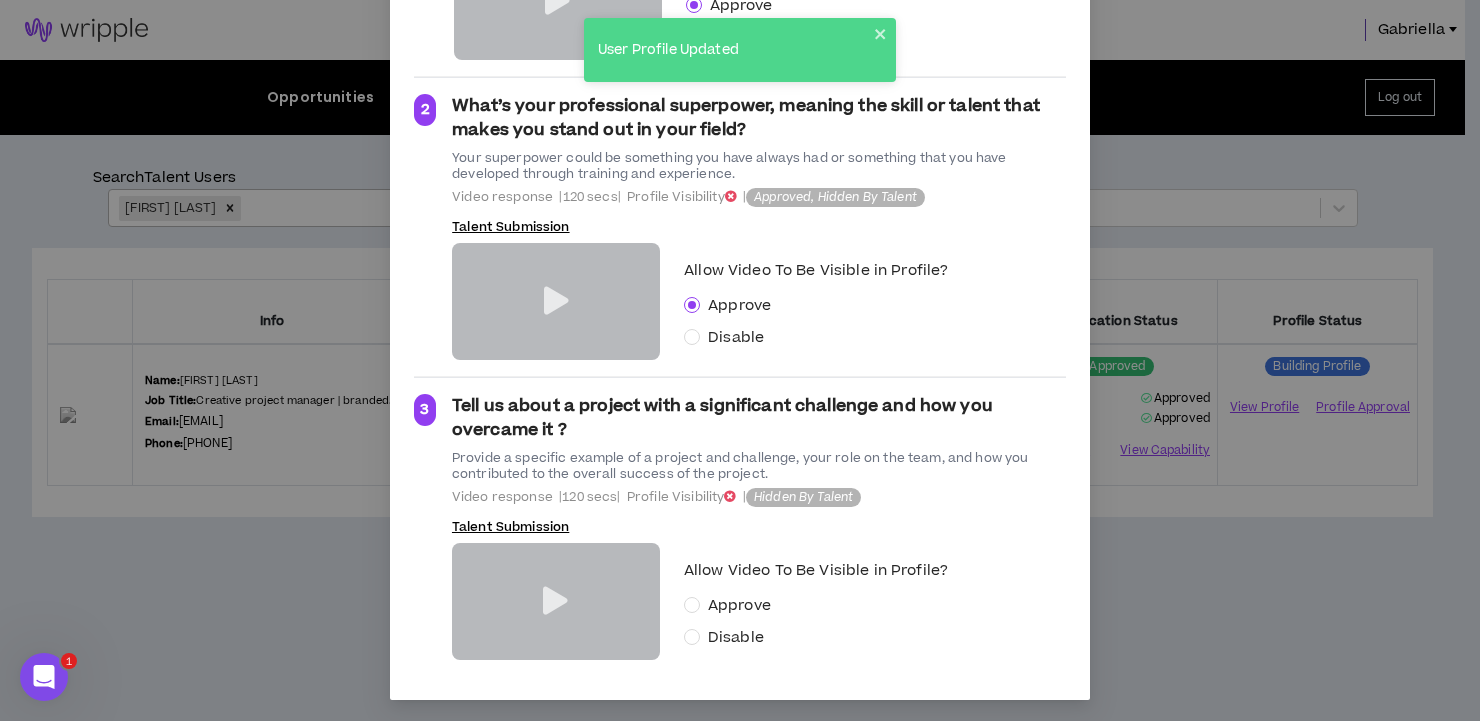 click at bounding box center (555, 601) 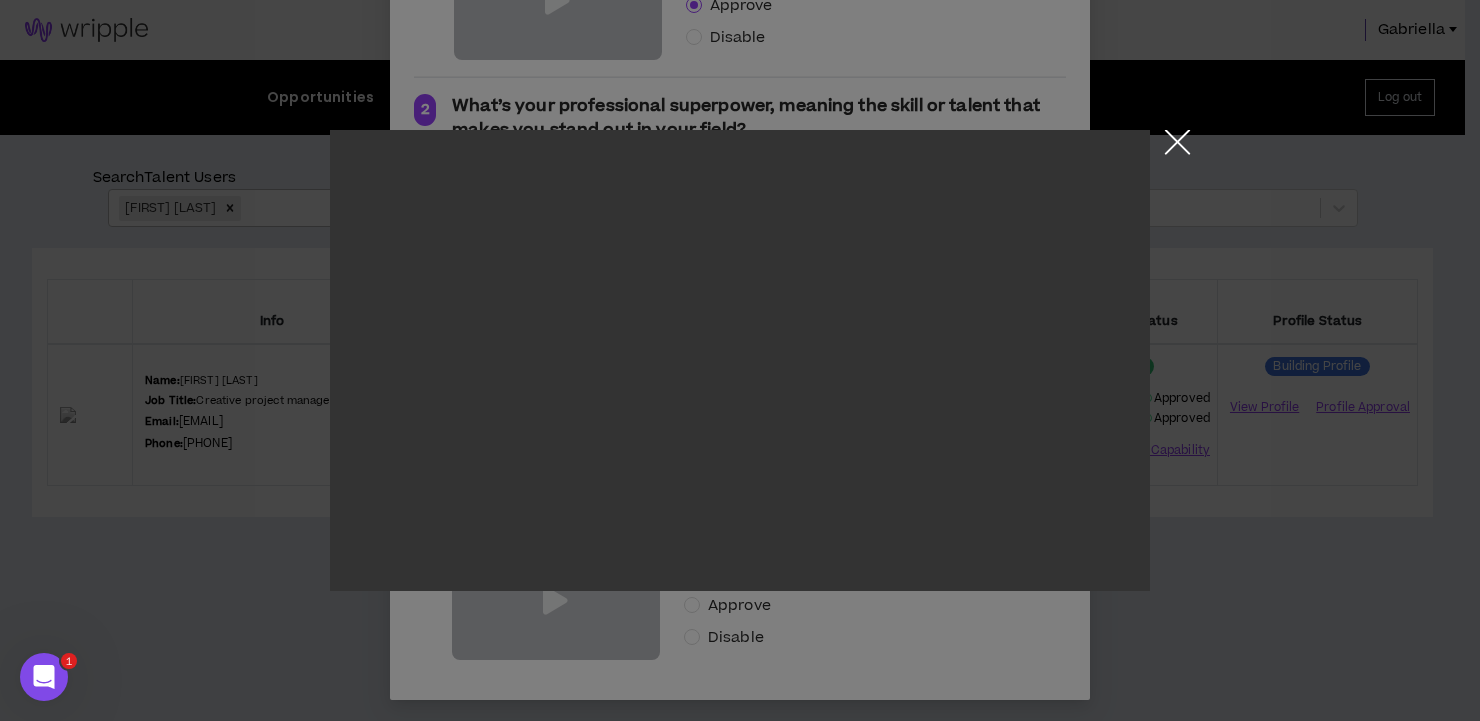 click at bounding box center (1177, 147) 